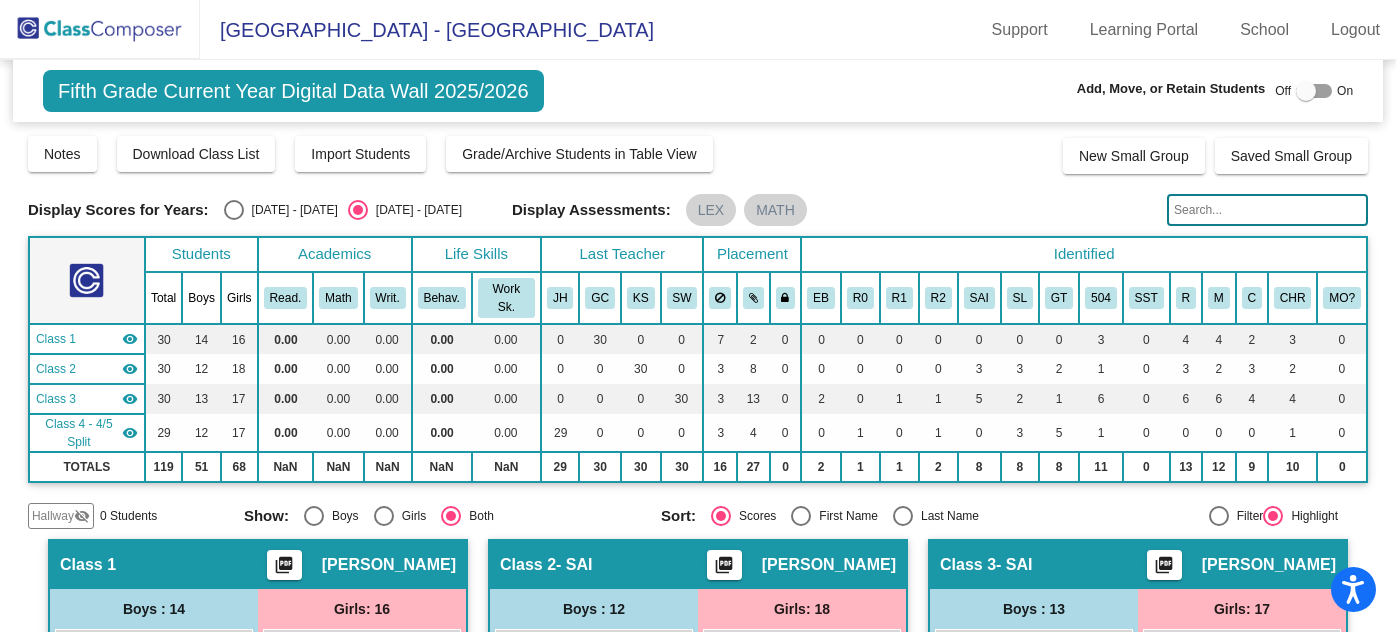 scroll, scrollTop: 0, scrollLeft: 0, axis: both 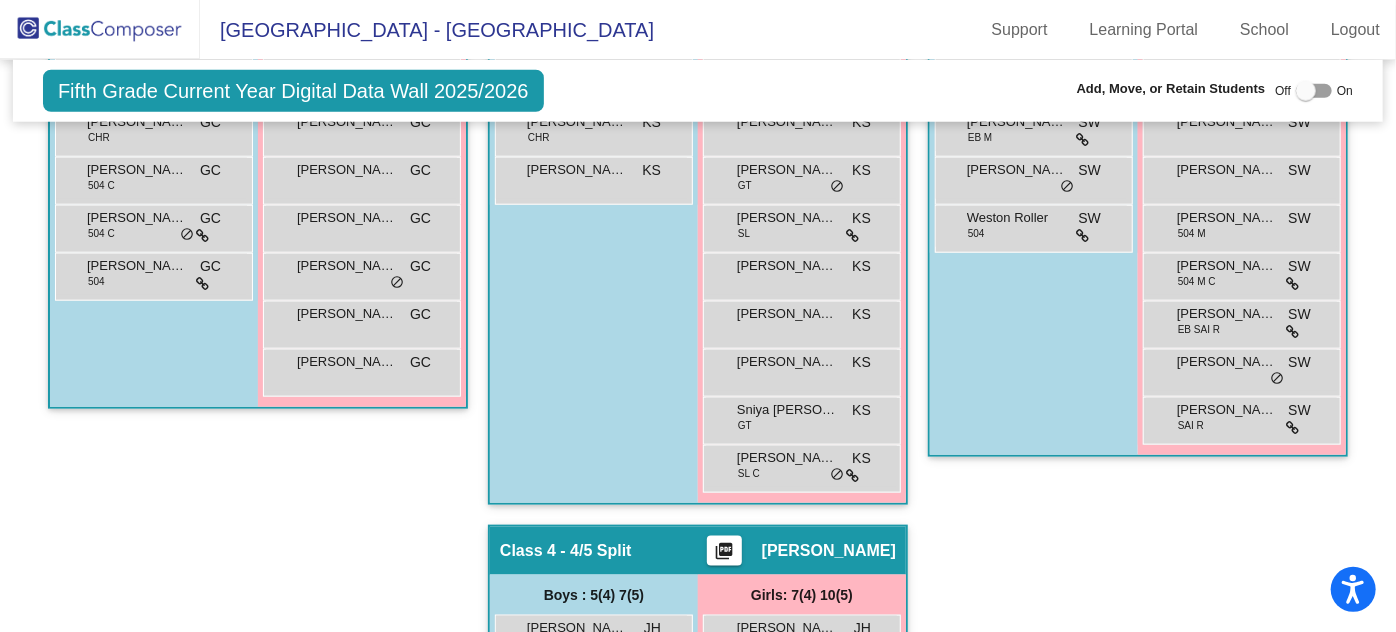 click 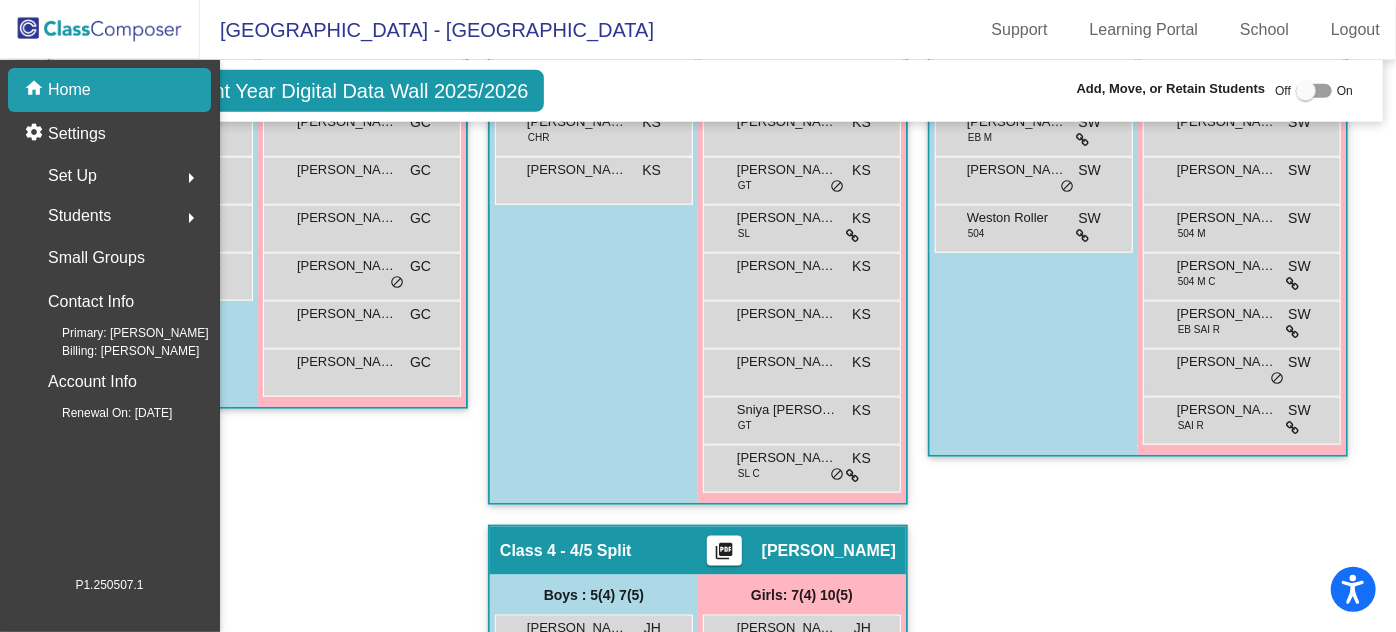 scroll, scrollTop: 0, scrollLeft: 0, axis: both 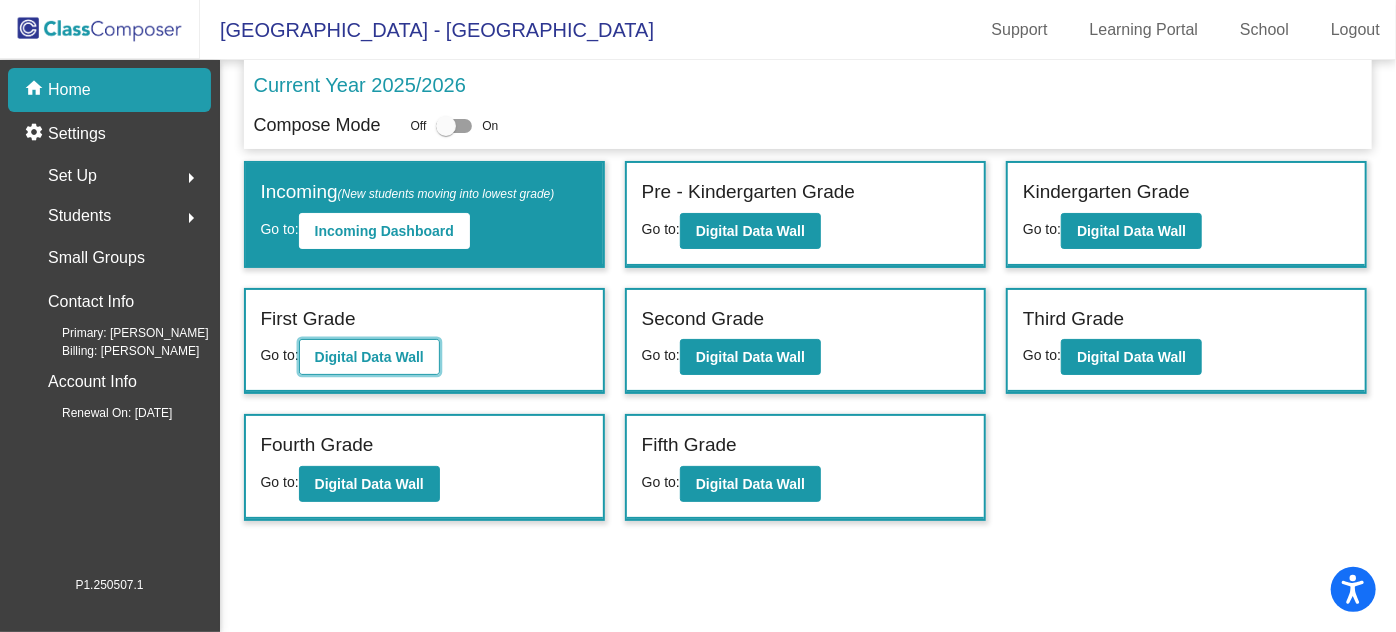 click on "Digital Data Wall" 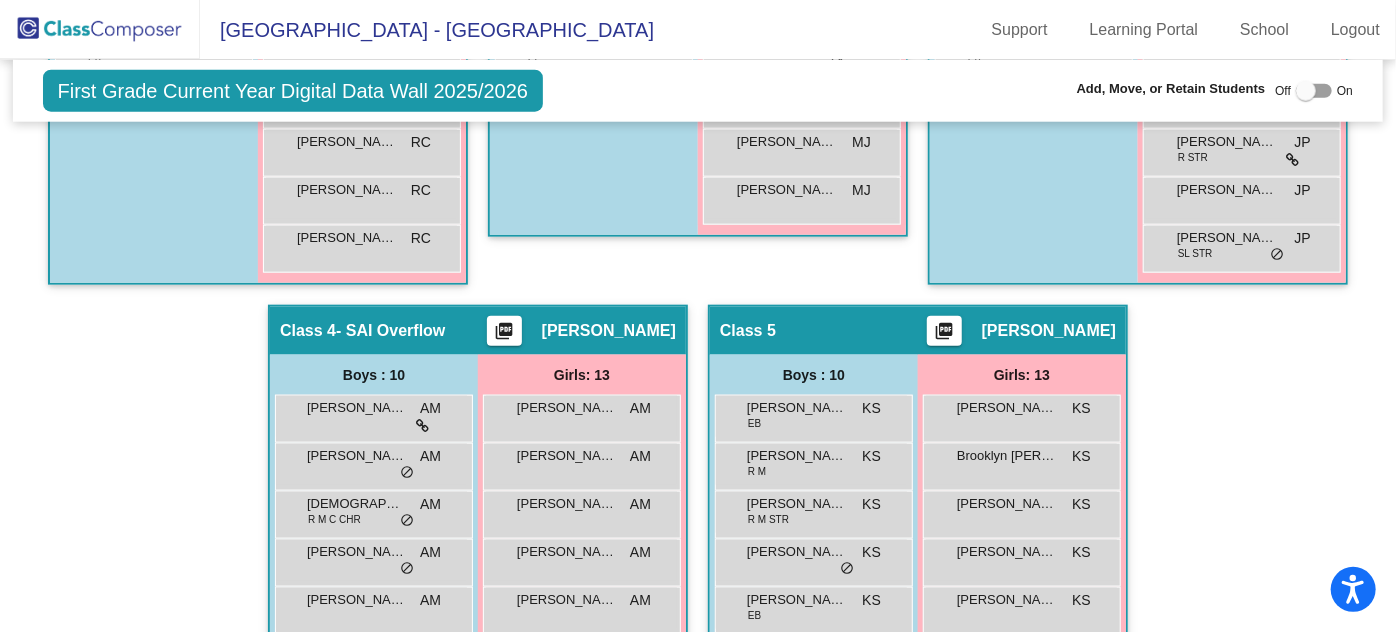 scroll, scrollTop: 1181, scrollLeft: 0, axis: vertical 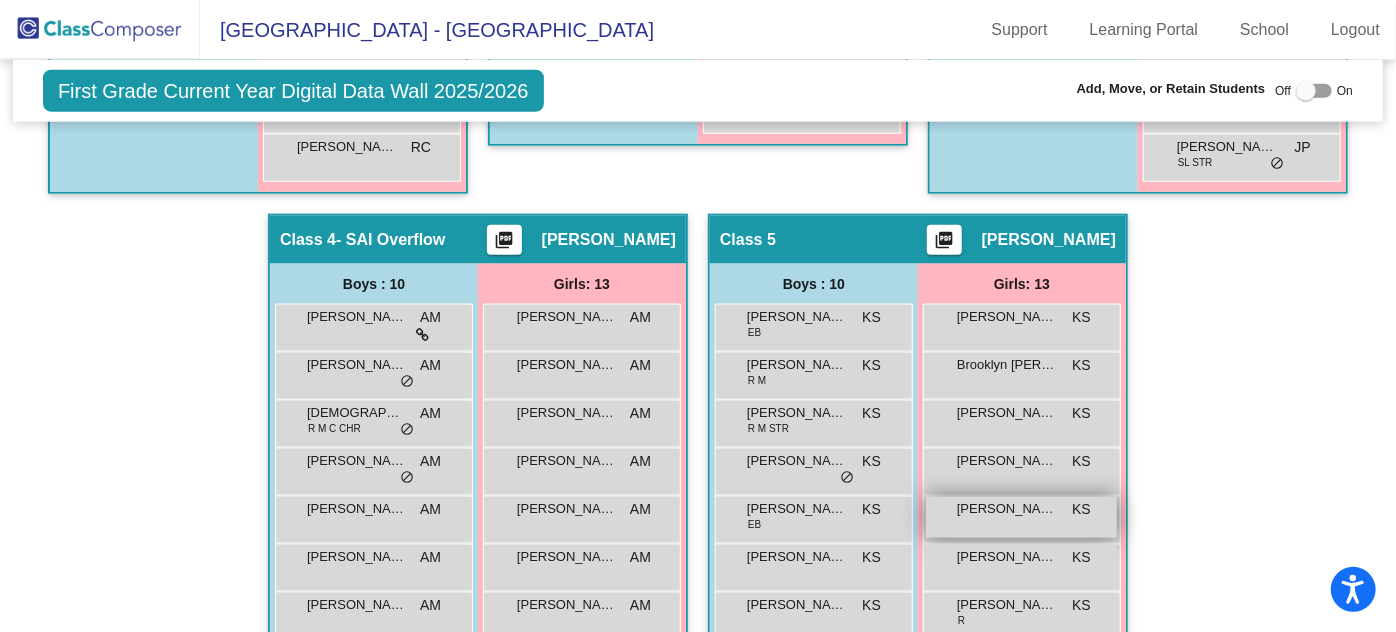 click on "[PERSON_NAME]" at bounding box center (1007, 509) 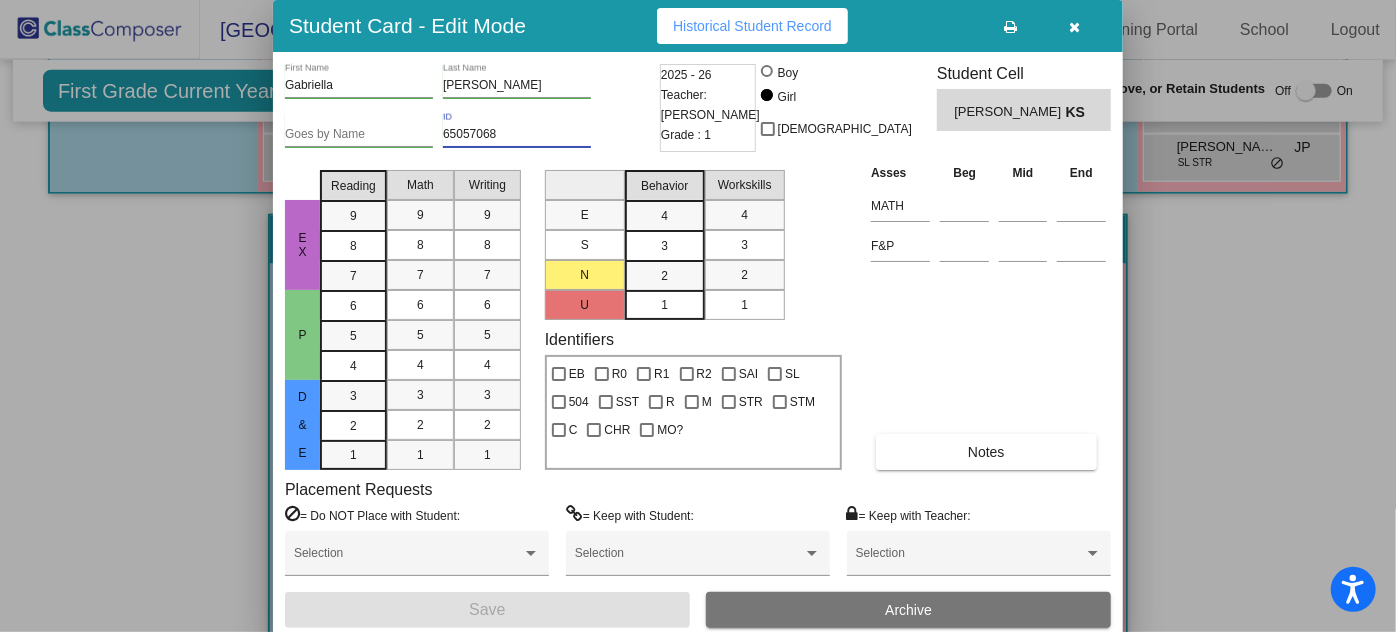 drag, startPoint x: 520, startPoint y: 132, endPoint x: 410, endPoint y: 133, distance: 110.00455 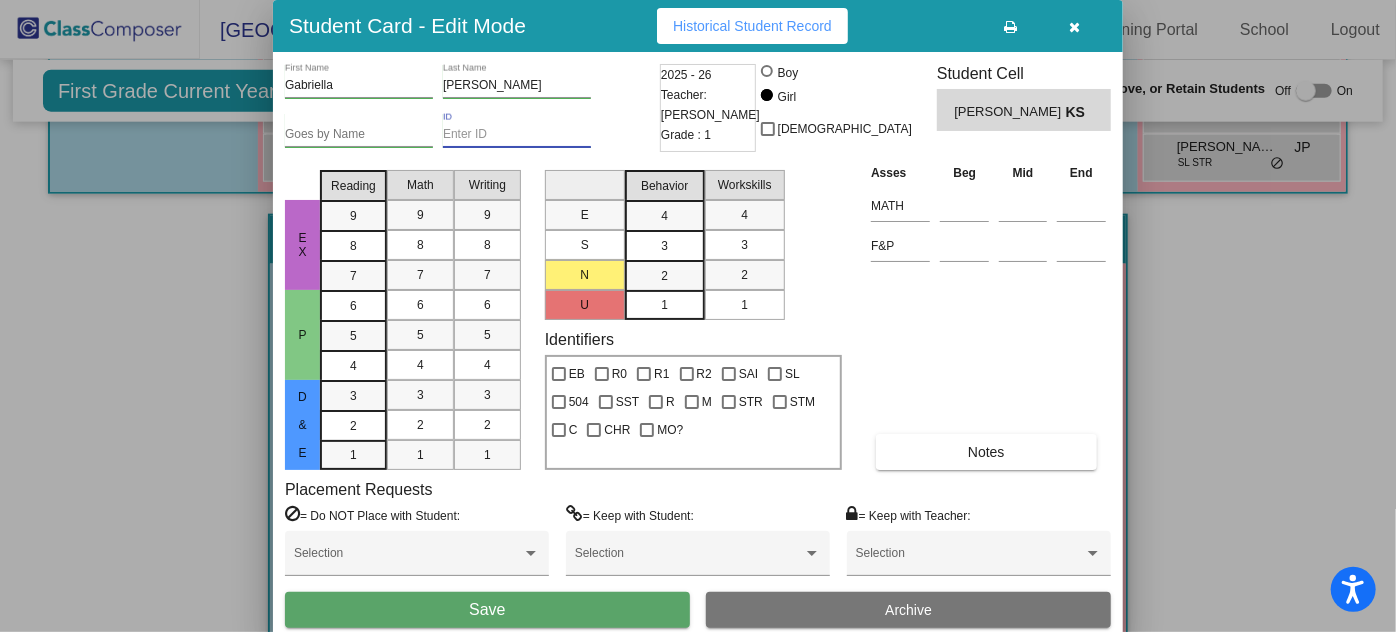 type 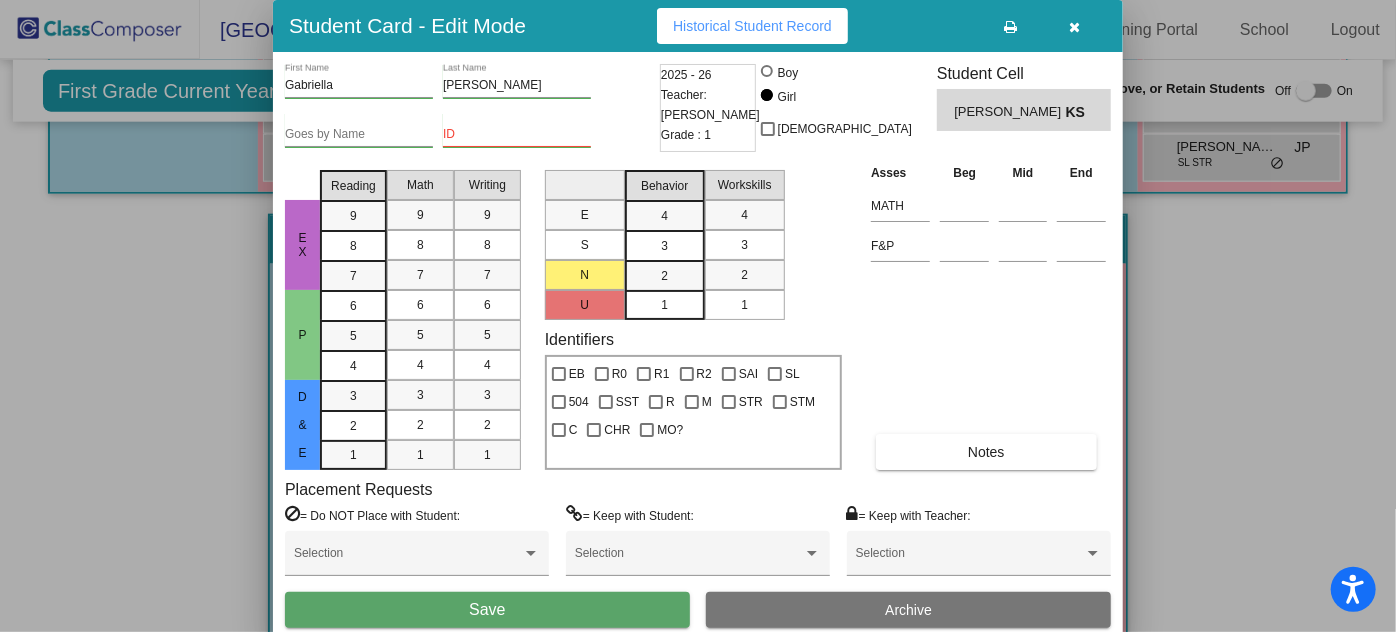 drag, startPoint x: 551, startPoint y: 76, endPoint x: 504, endPoint y: 83, distance: 47.518417 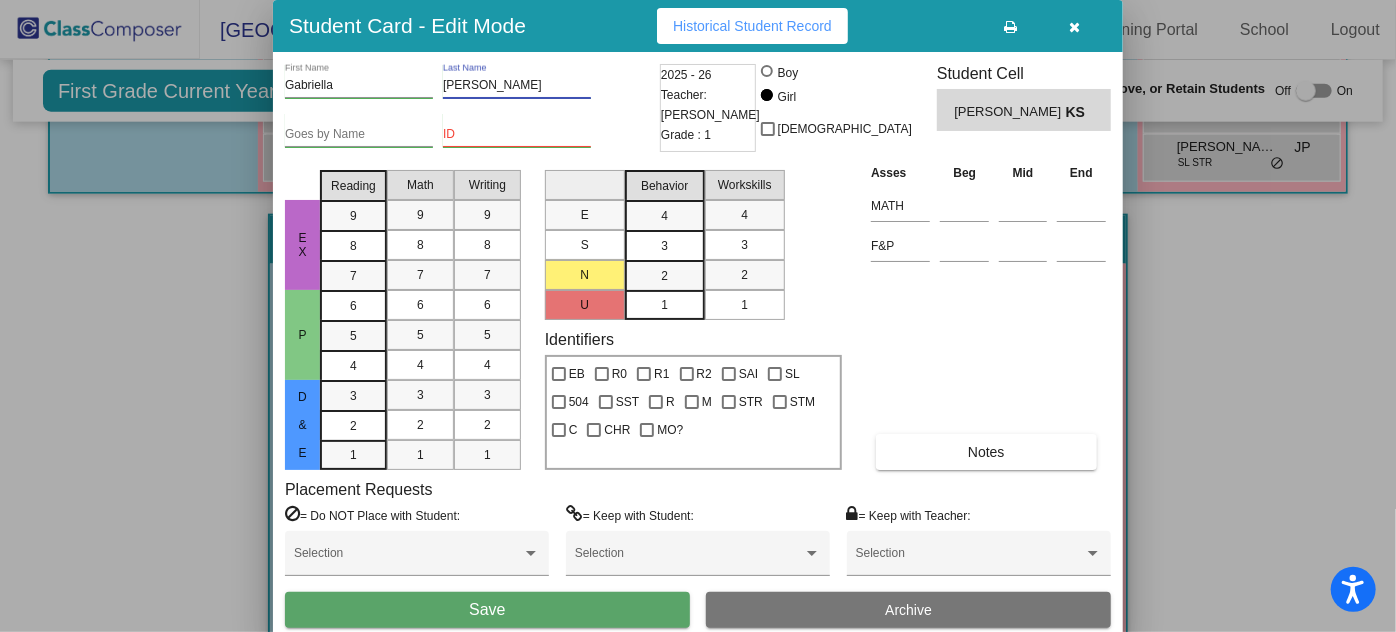 drag, startPoint x: 548, startPoint y: 86, endPoint x: 432, endPoint y: 81, distance: 116.10771 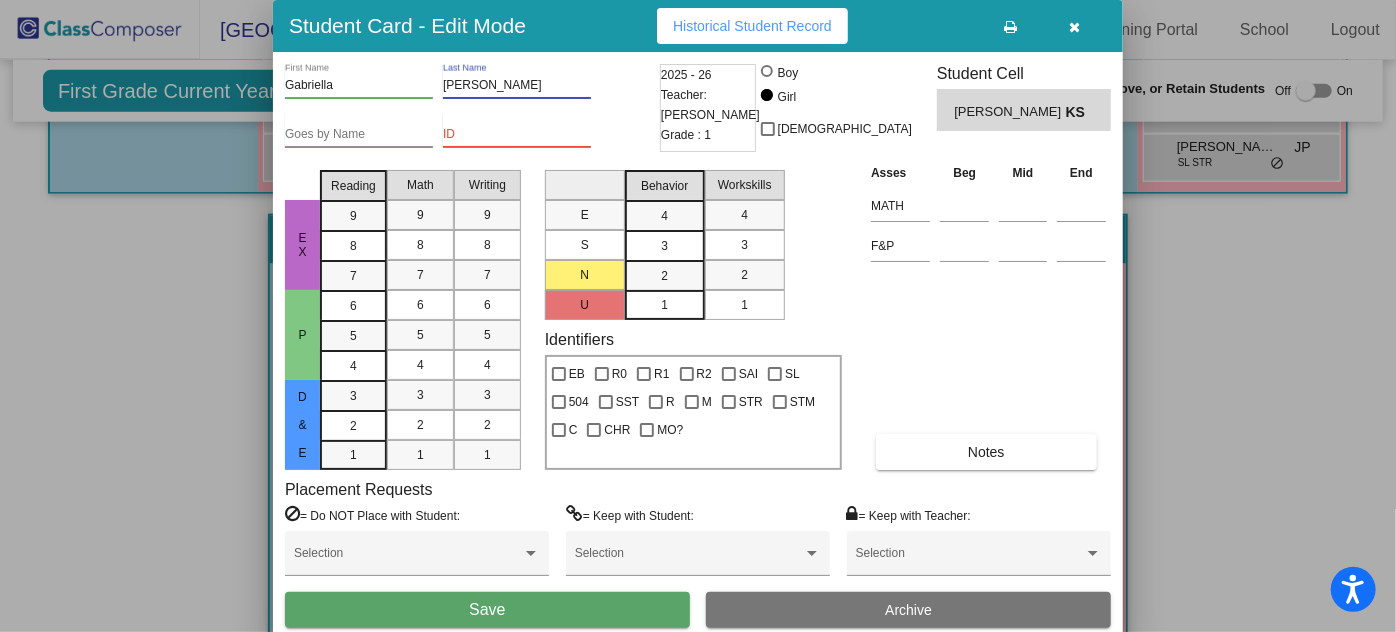 click on "[PERSON_NAME] First Name [PERSON_NAME] Last Name" at bounding box center [470, 88] 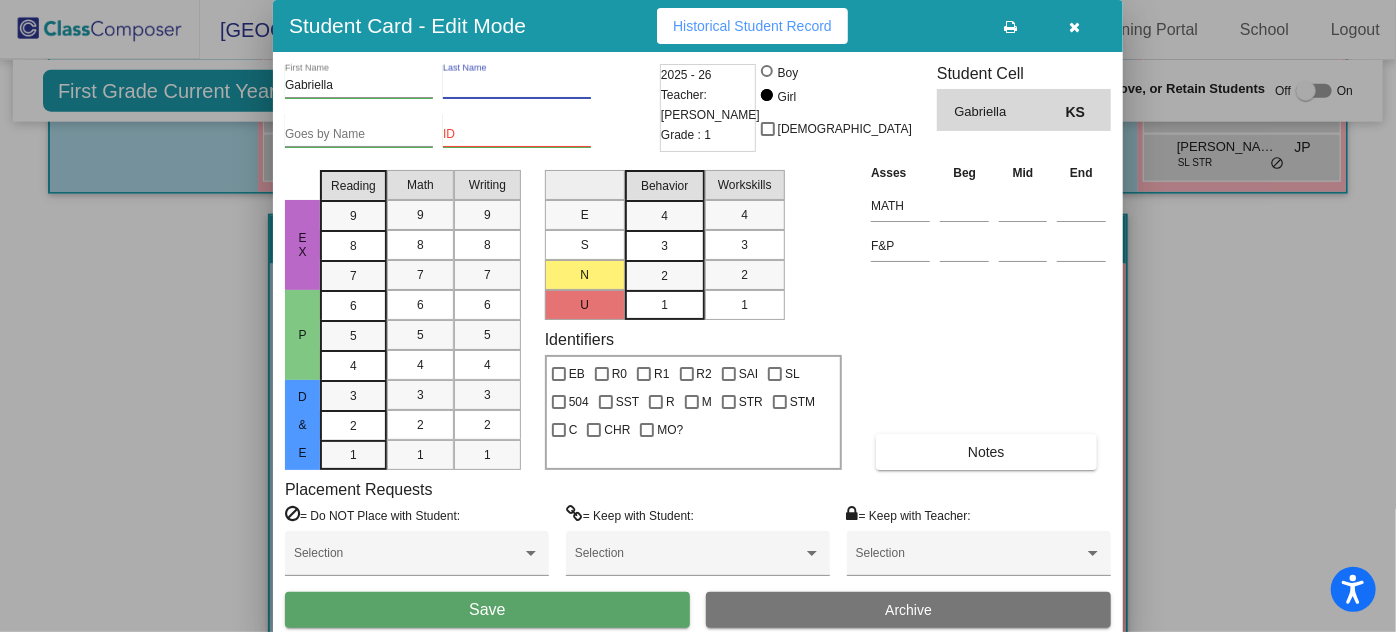 type 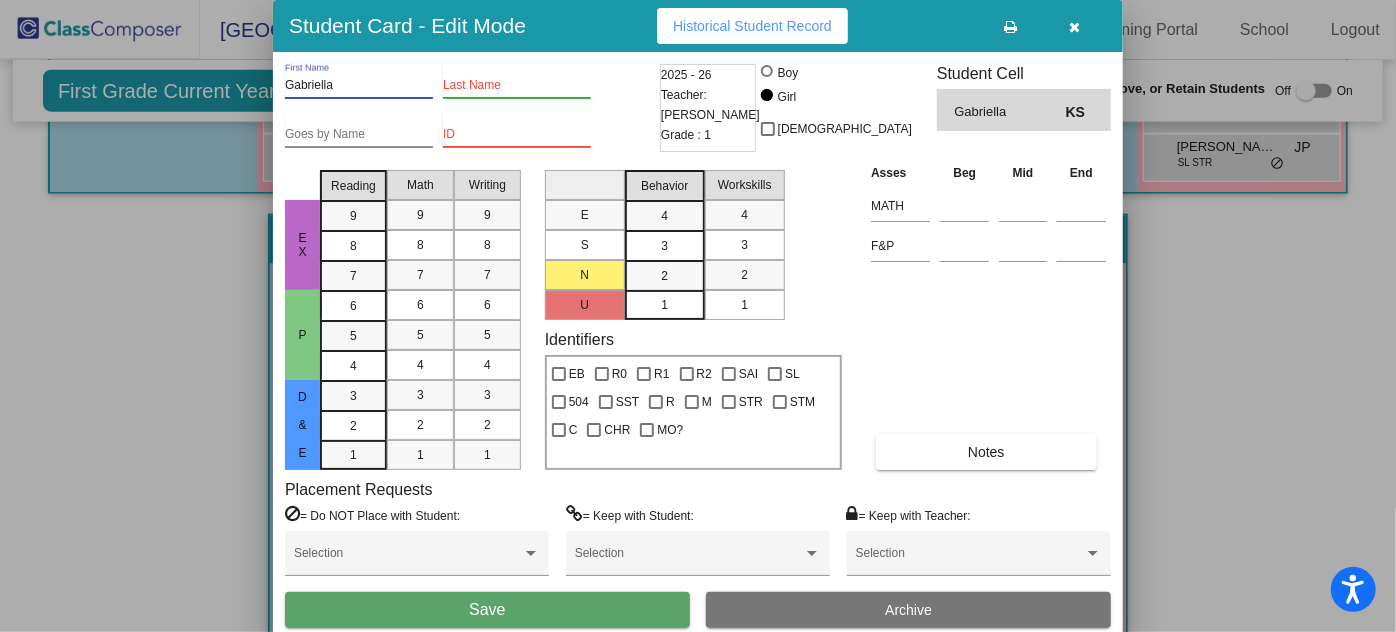 drag, startPoint x: 344, startPoint y: 80, endPoint x: 285, endPoint y: 88, distance: 59.5399 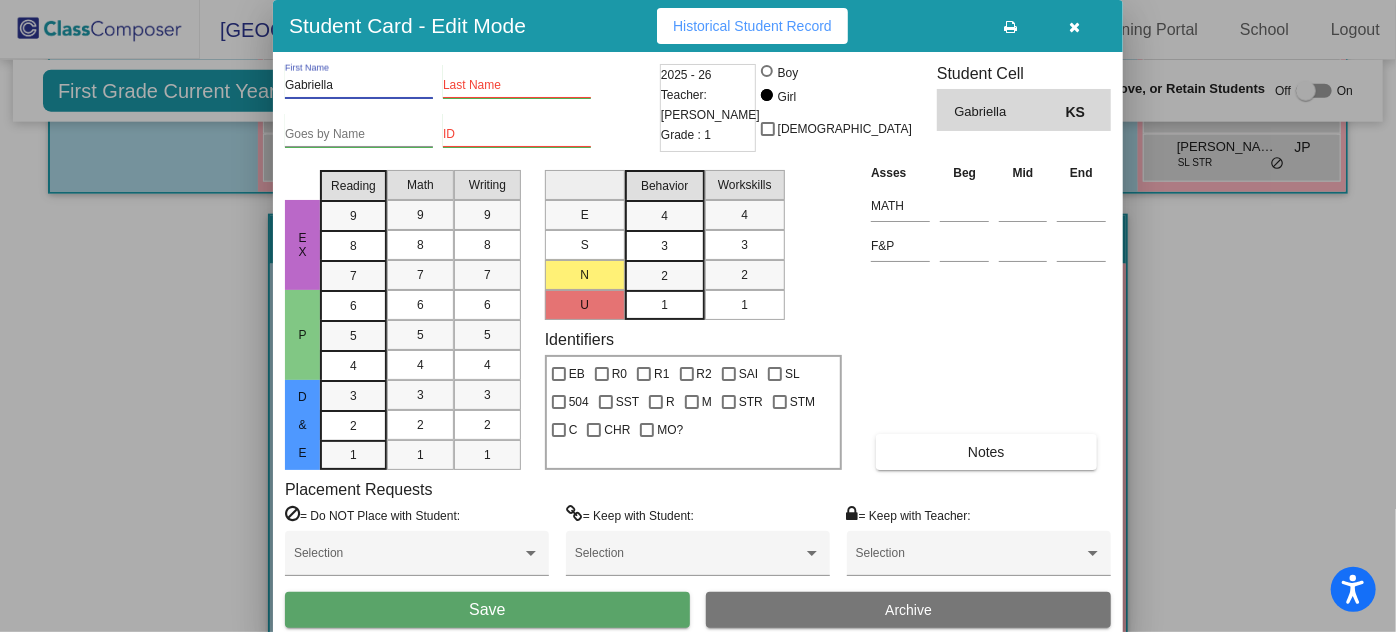 click on "Gabriella" at bounding box center (359, 86) 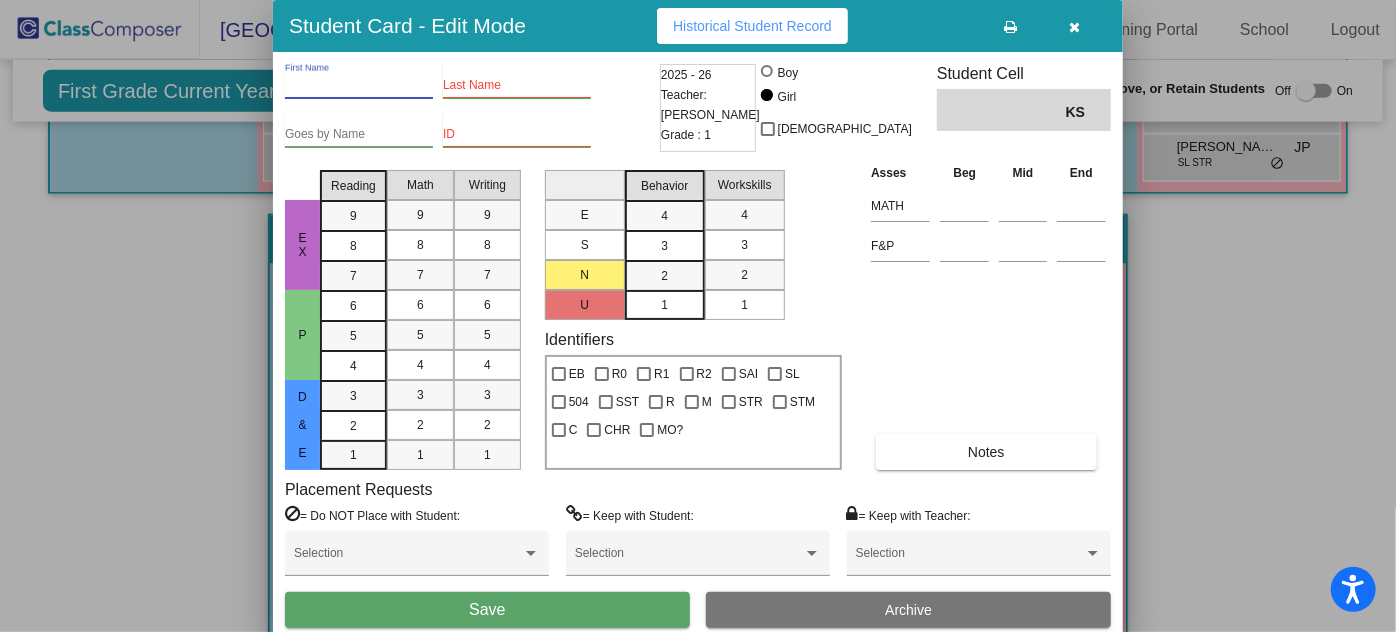 type 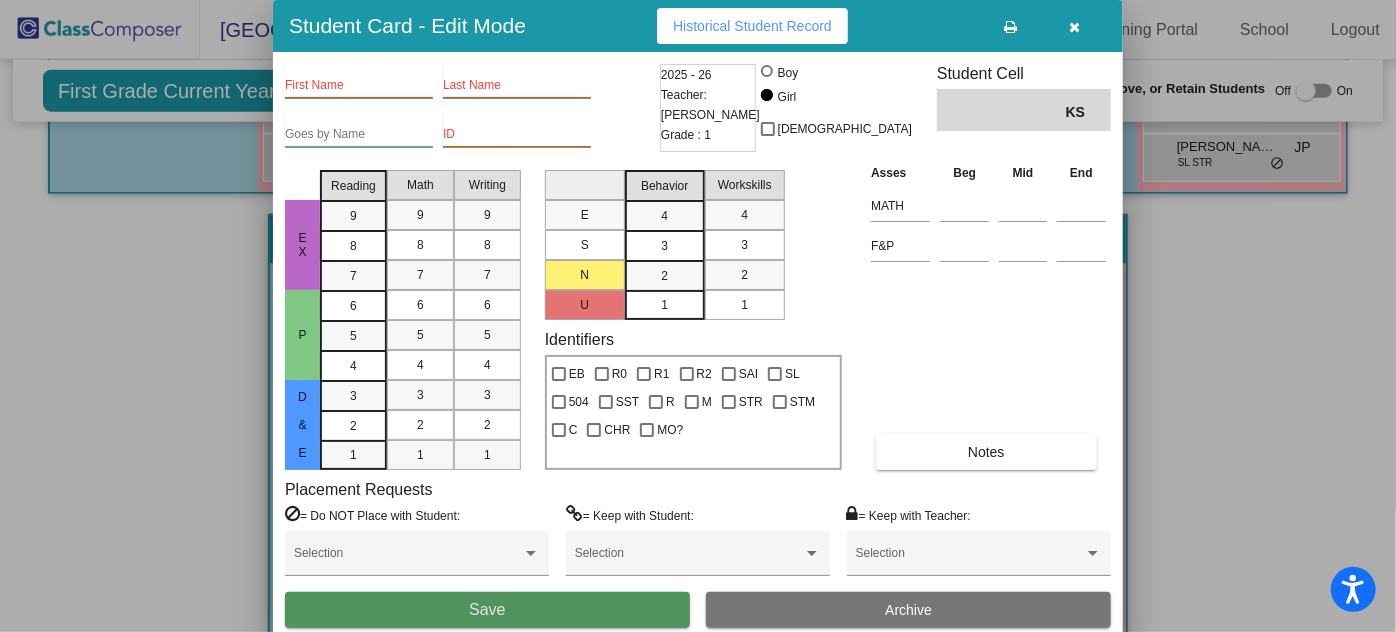 click on "Save" at bounding box center (487, 610) 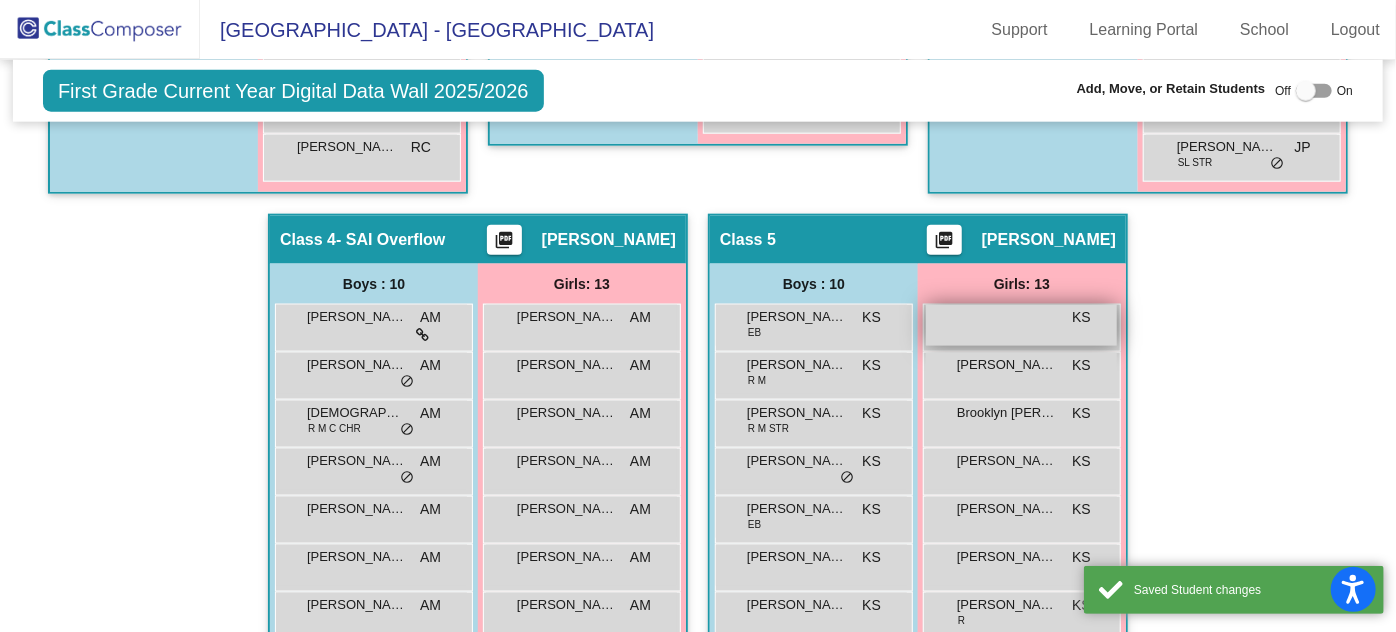 click on "KS lock do_not_disturb_alt" at bounding box center [1021, 325] 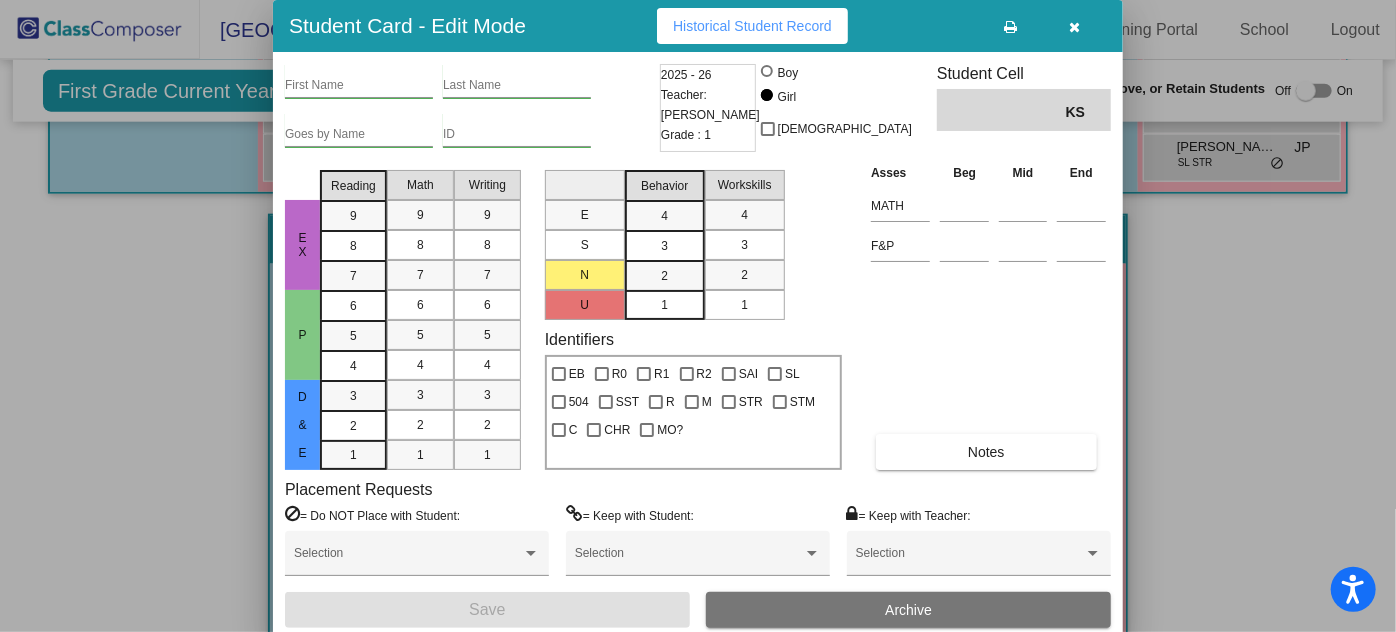 click on "Archive" at bounding box center (908, 610) 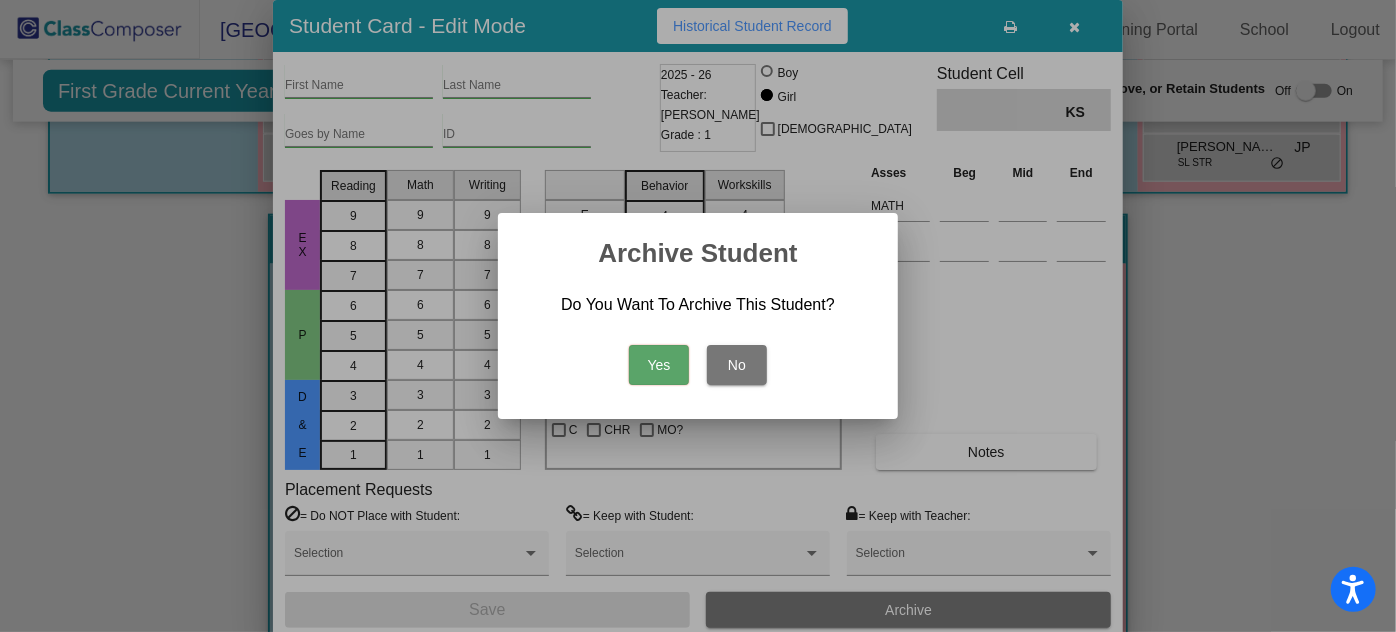 click on "Yes" at bounding box center (659, 365) 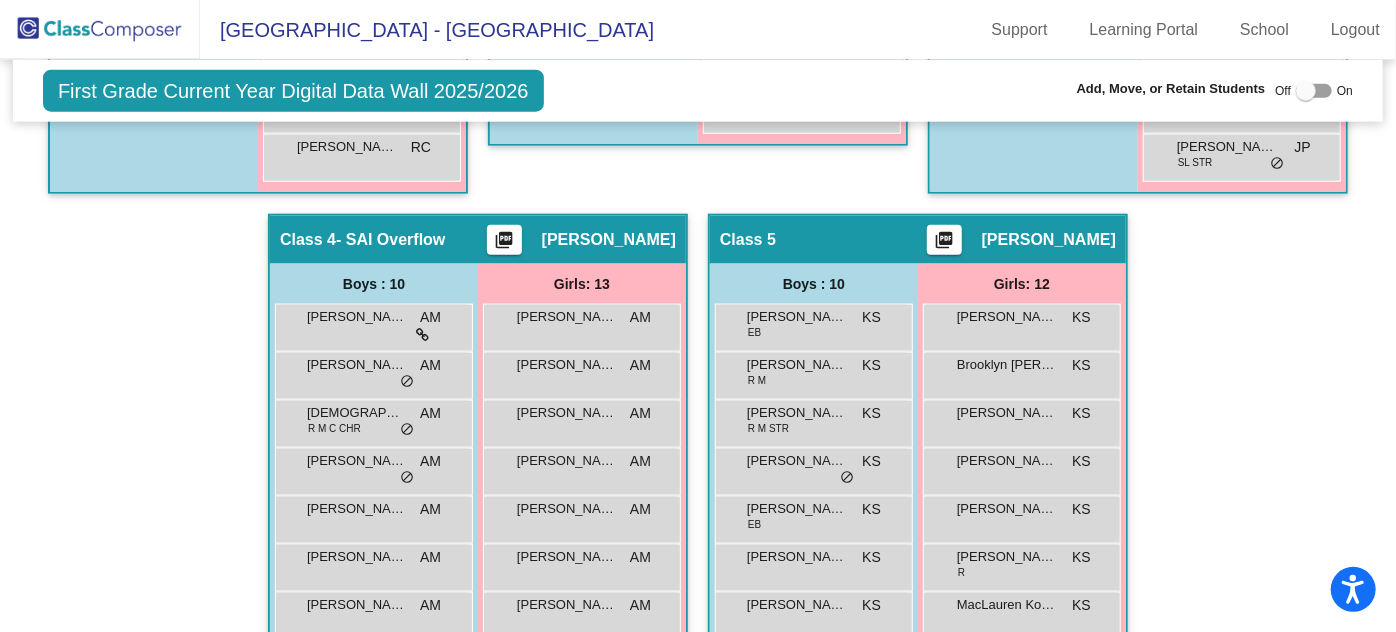 click 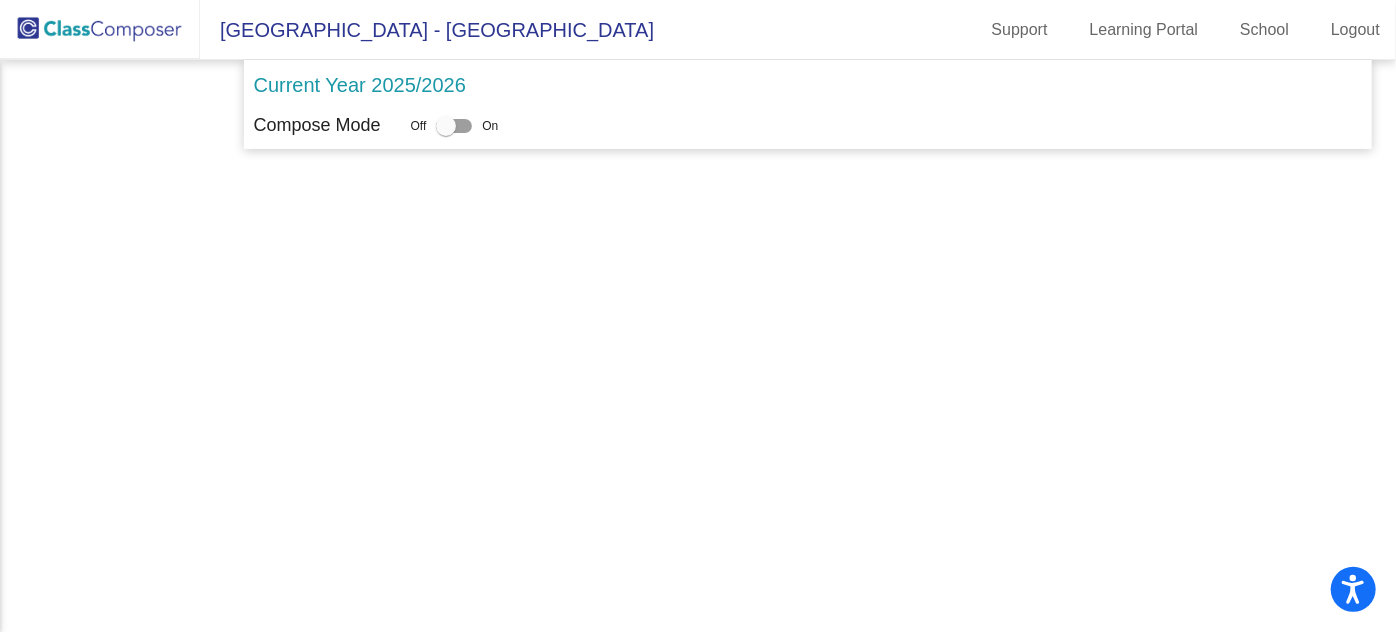scroll, scrollTop: 0, scrollLeft: 0, axis: both 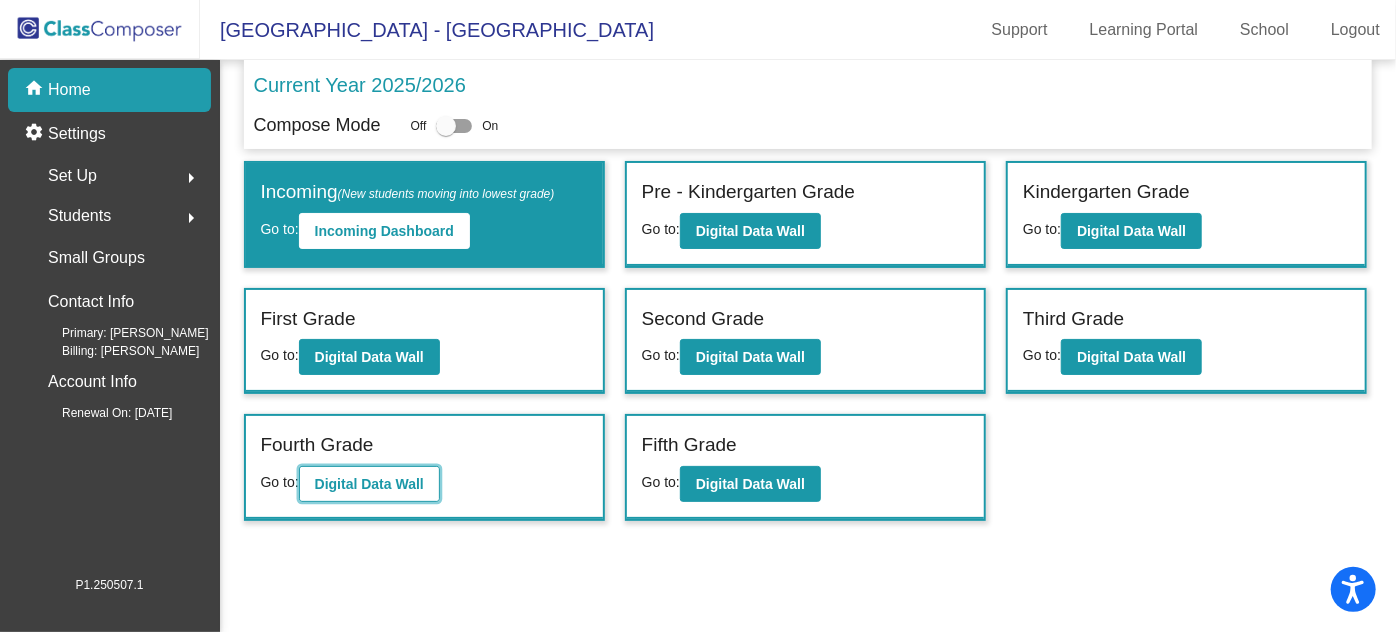 click on "Digital Data Wall" 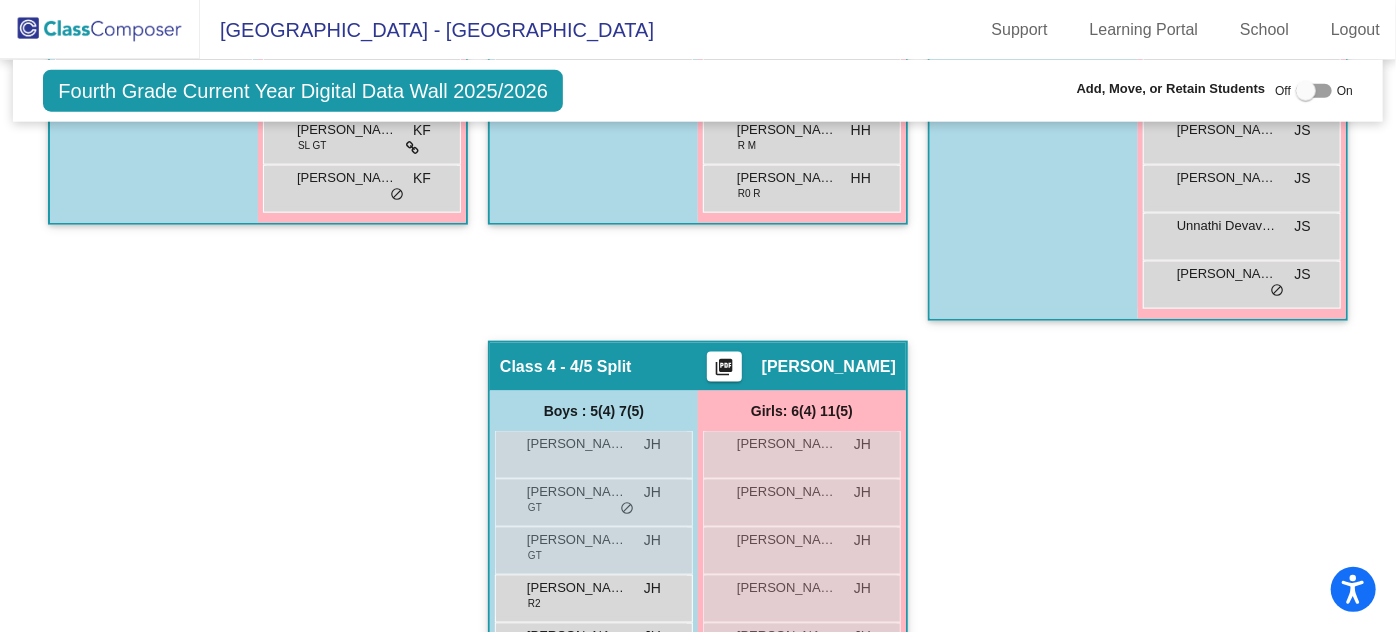 scroll, scrollTop: 1181, scrollLeft: 0, axis: vertical 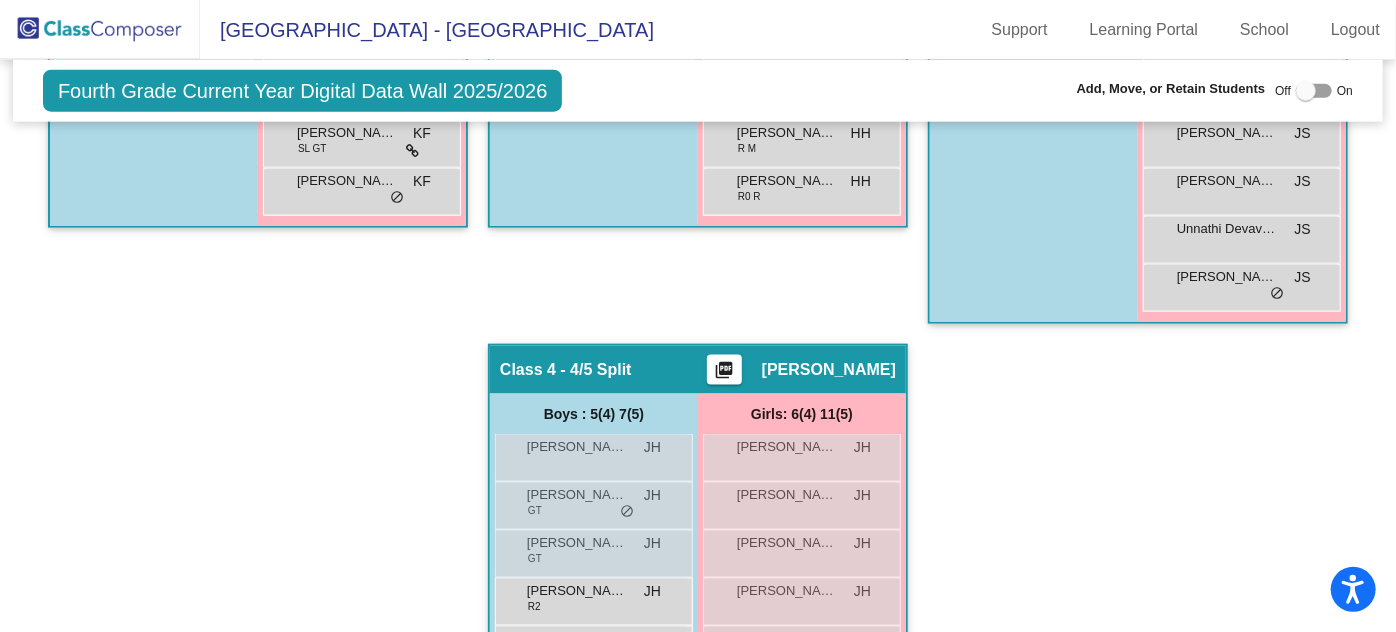 click on "[PERSON_NAME] SST C JS lock do_not_disturb_alt" at bounding box center [1031, -531] 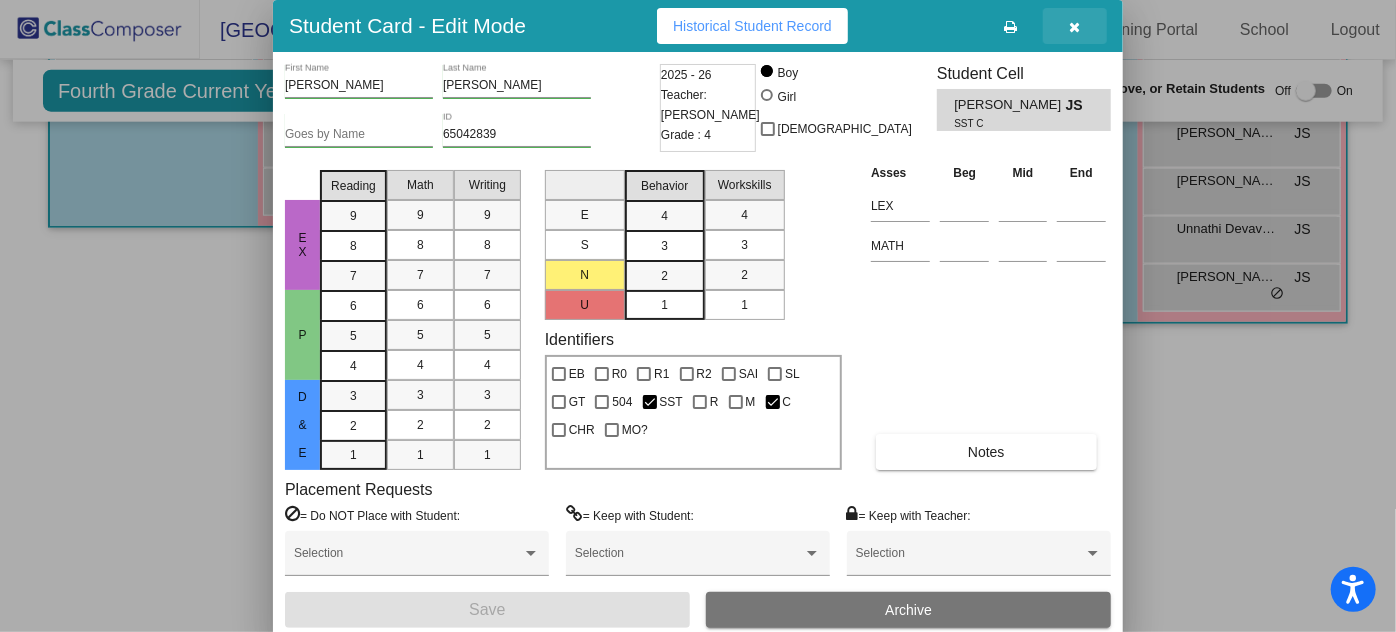 click at bounding box center [1075, 27] 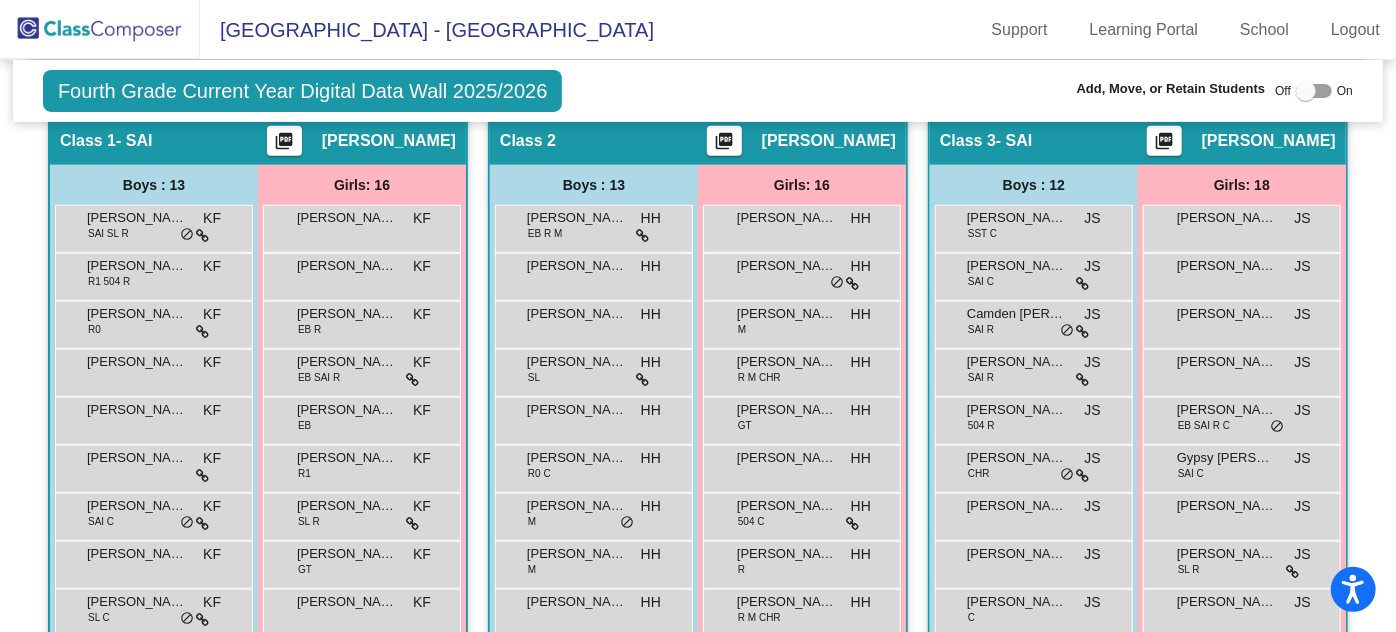 scroll, scrollTop: 454, scrollLeft: 0, axis: vertical 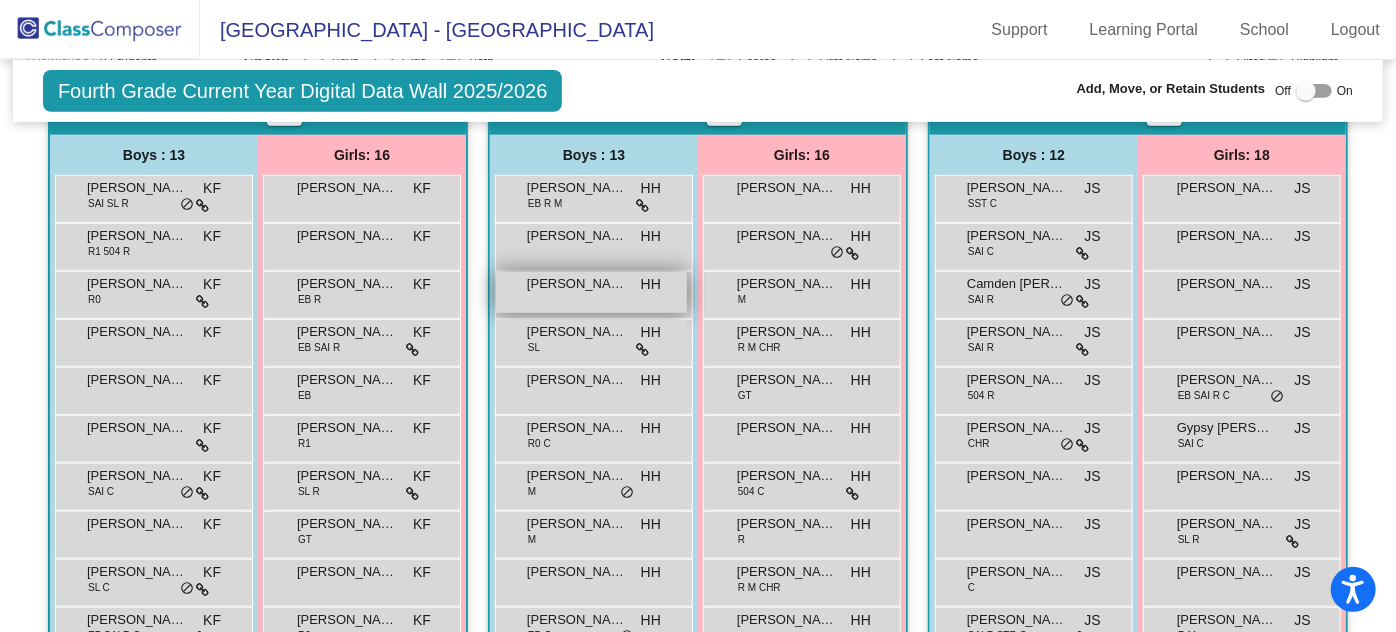 click on "[PERSON_NAME] HH lock do_not_disturb_alt" at bounding box center [591, 292] 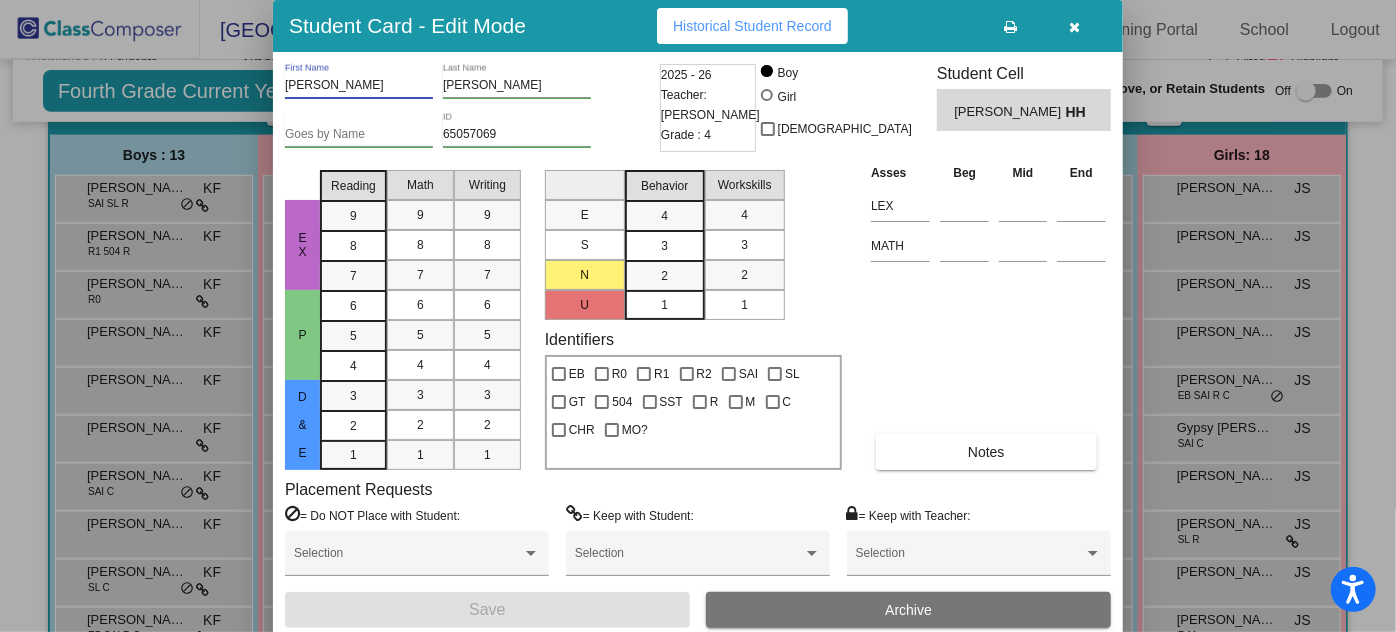 drag, startPoint x: 394, startPoint y: 83, endPoint x: 279, endPoint y: 88, distance: 115.10864 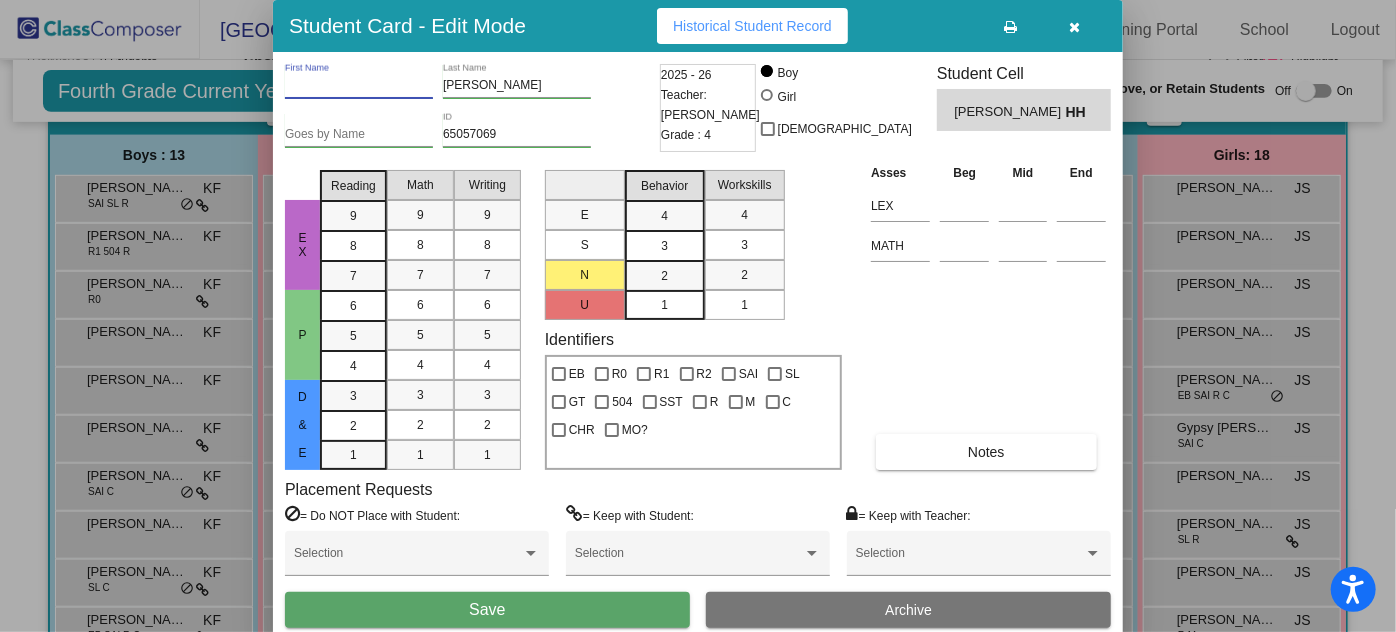 type 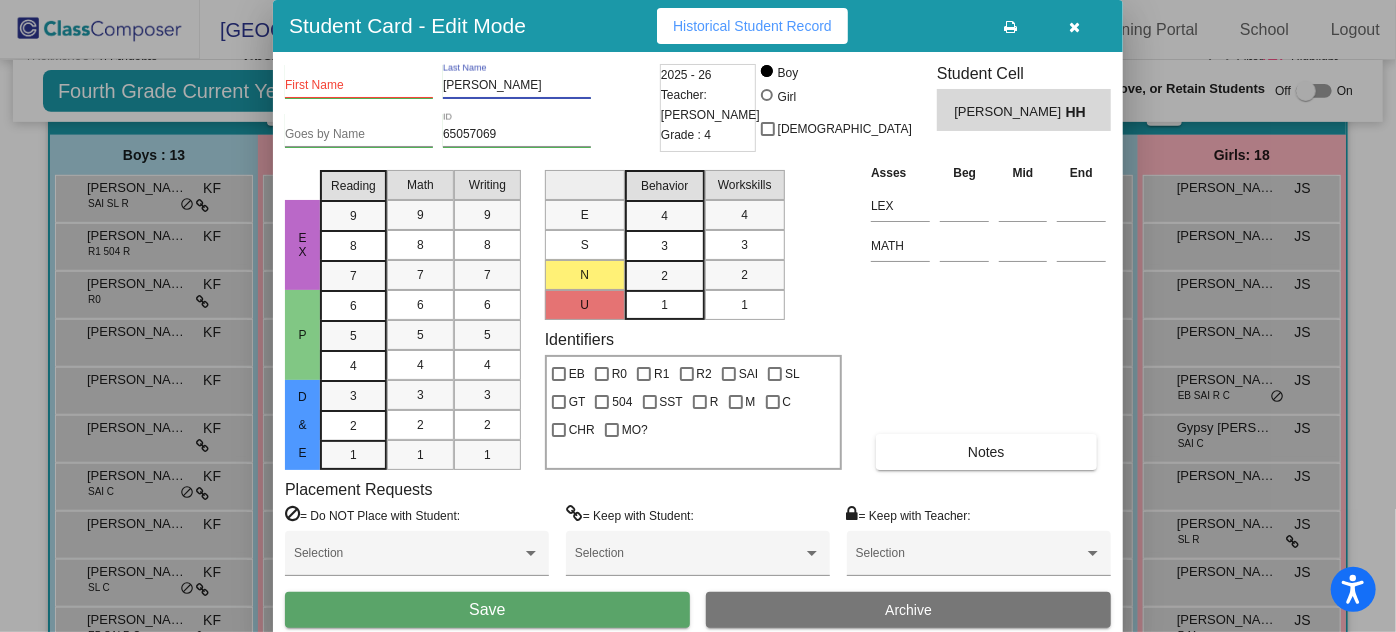drag, startPoint x: 489, startPoint y: 87, endPoint x: 442, endPoint y: 86, distance: 47.010635 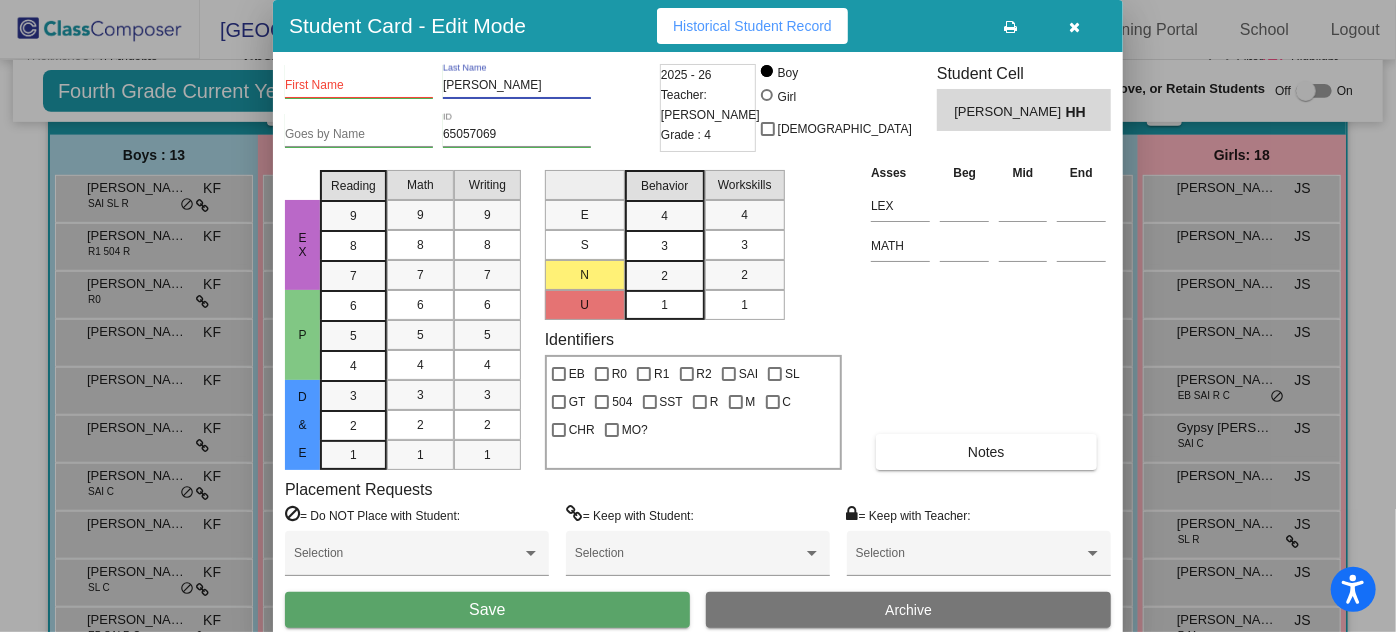 click on "First Name [PERSON_NAME] Name" at bounding box center (470, 88) 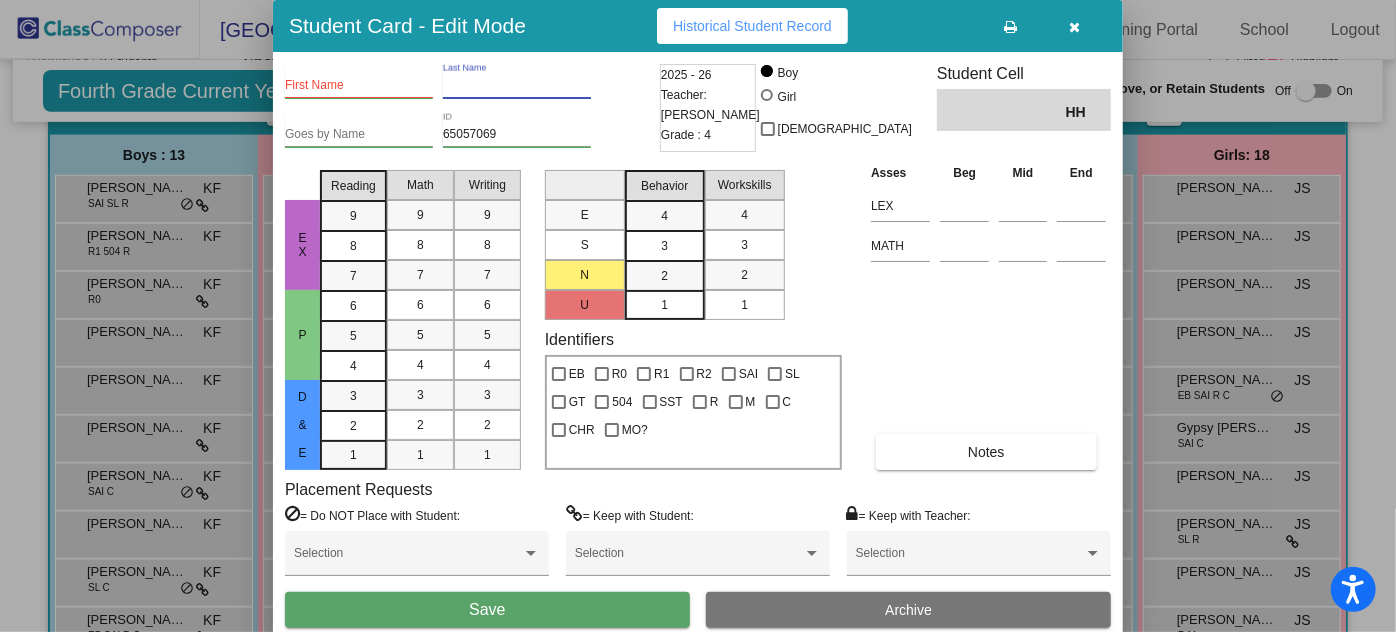 type 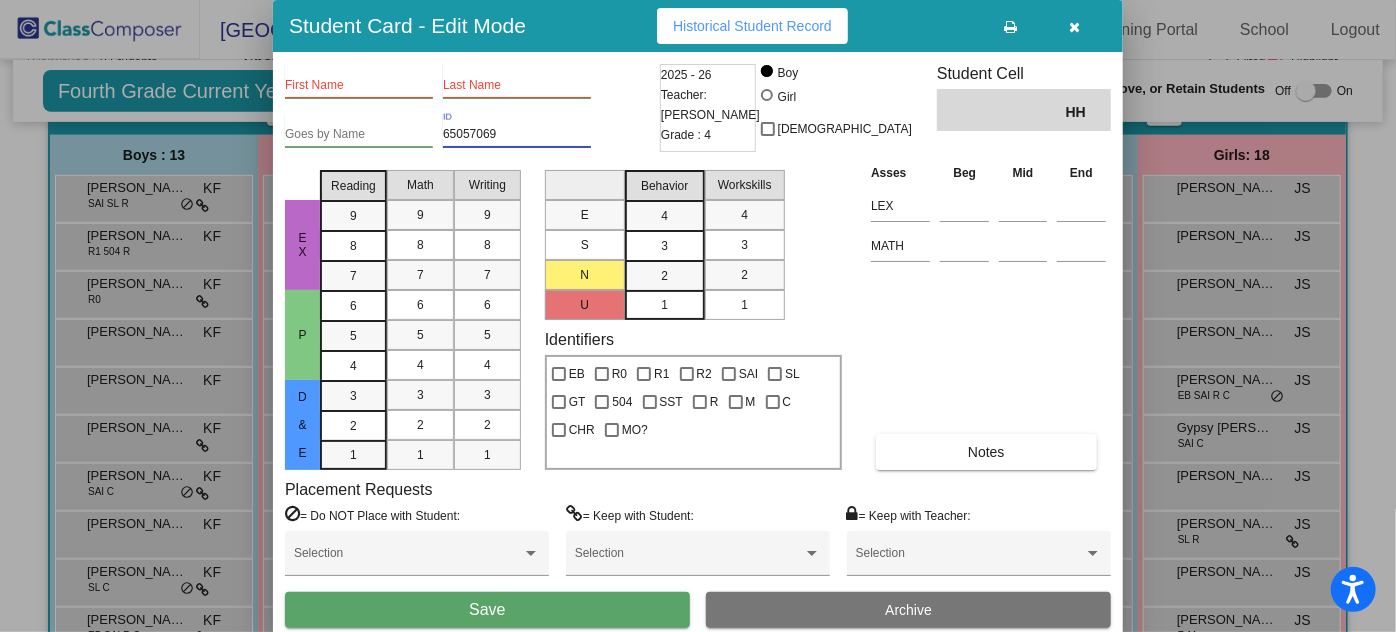 drag, startPoint x: 506, startPoint y: 136, endPoint x: 445, endPoint y: 137, distance: 61.008198 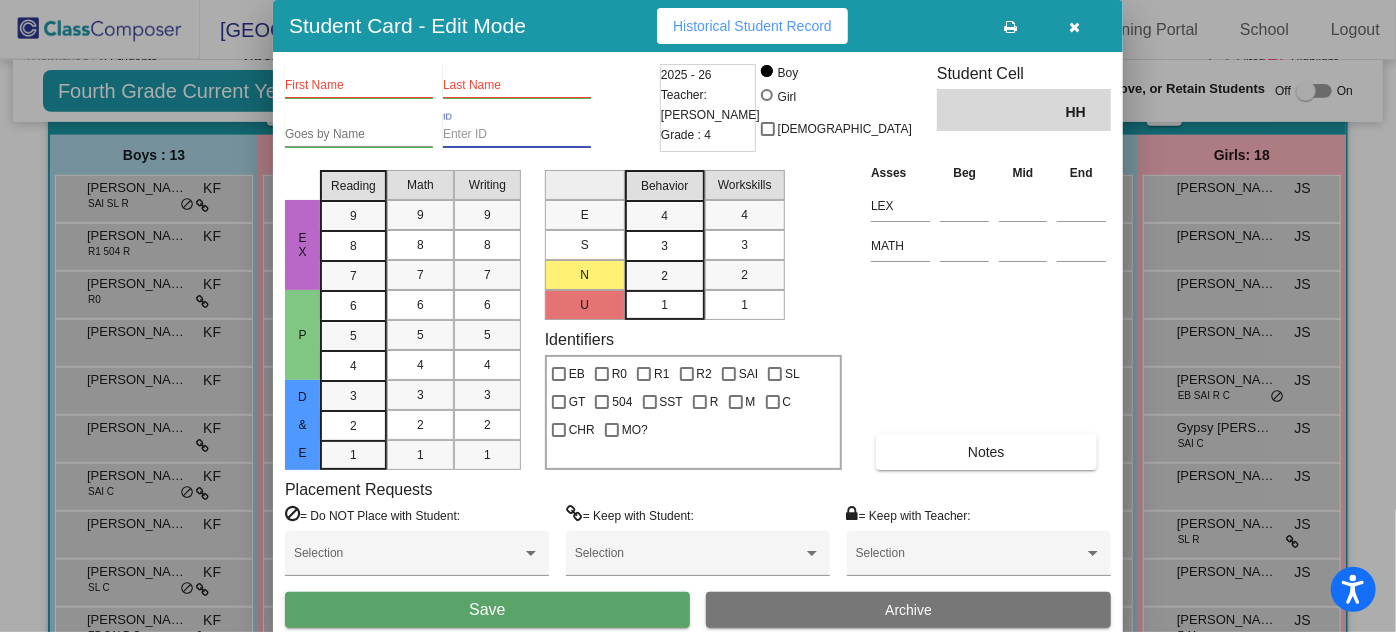 type 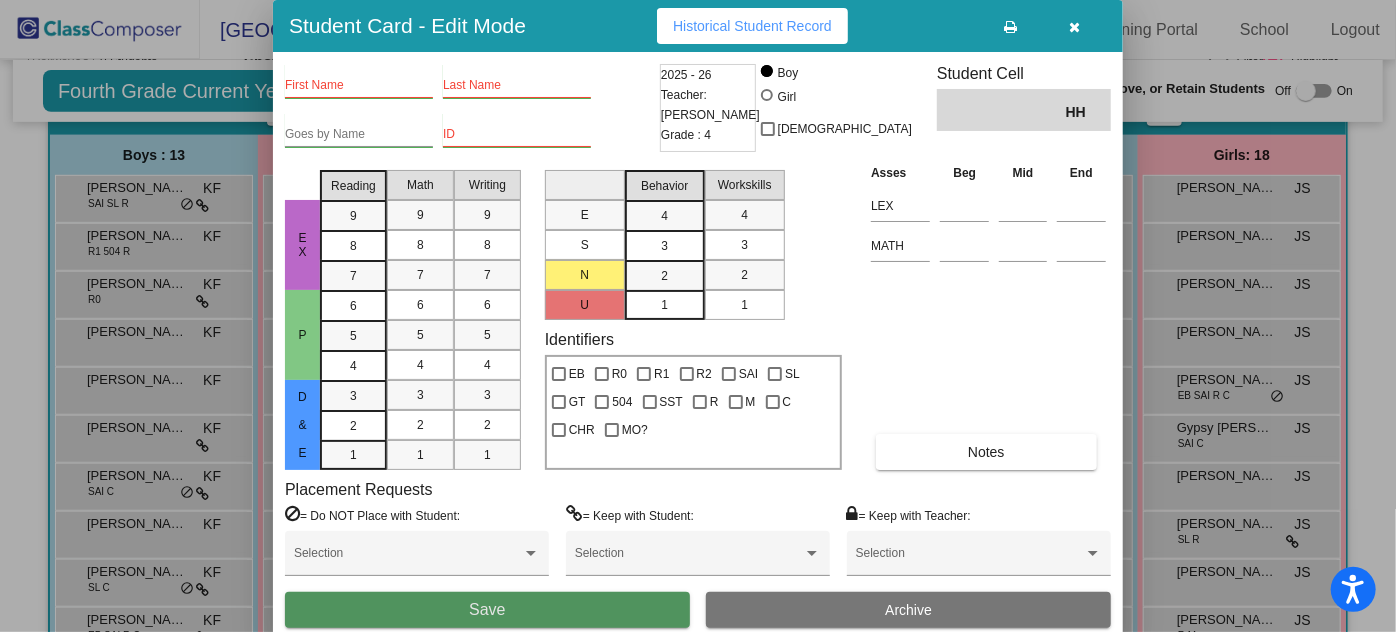 click on "Save" at bounding box center (487, 609) 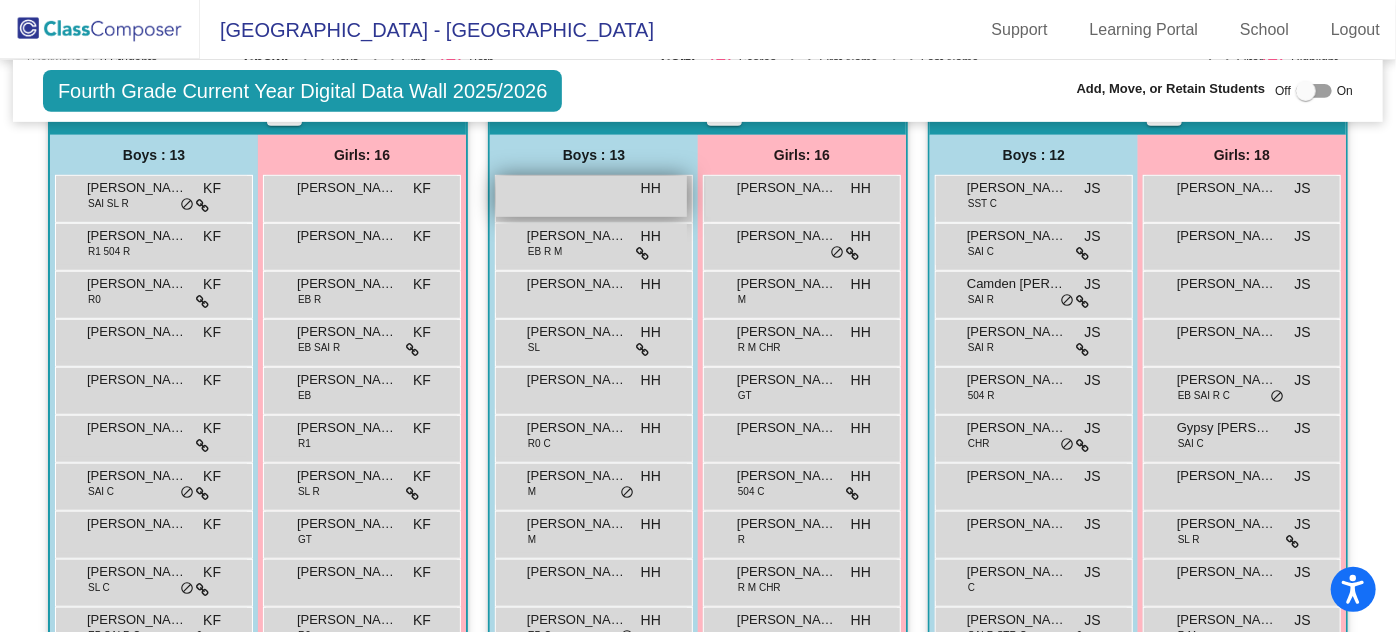 click on "HH lock do_not_disturb_alt" at bounding box center (591, 196) 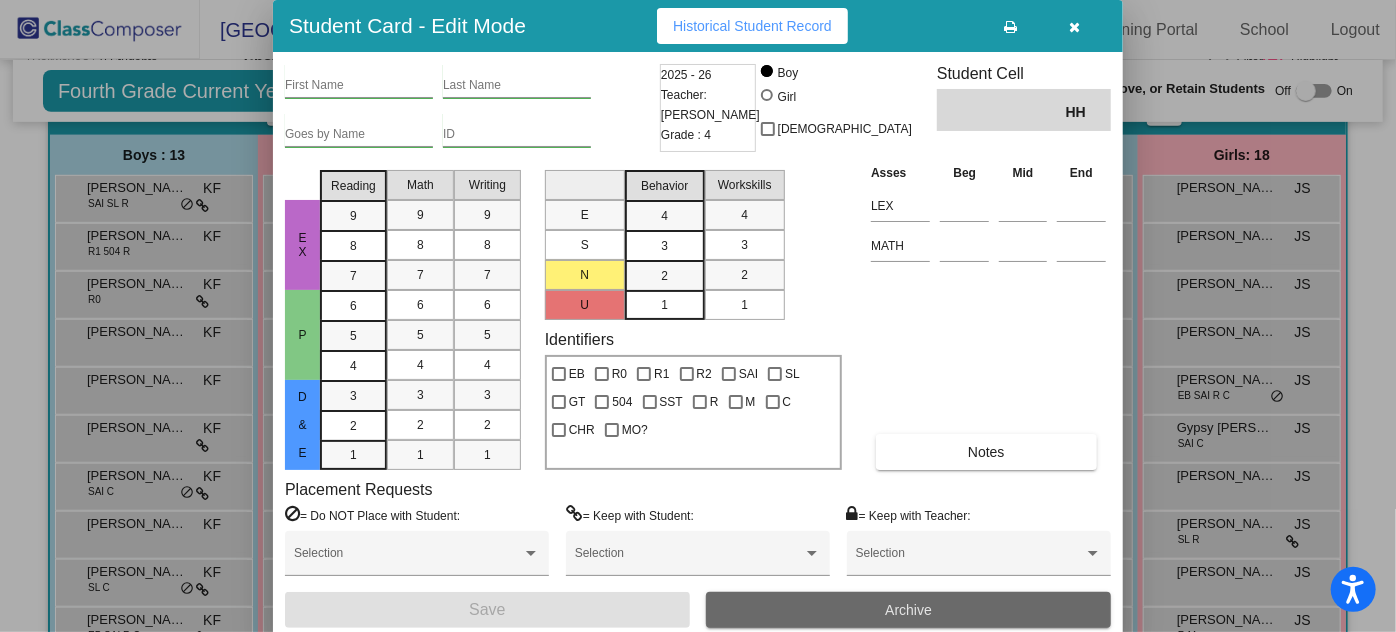 click on "Archive" at bounding box center (908, 610) 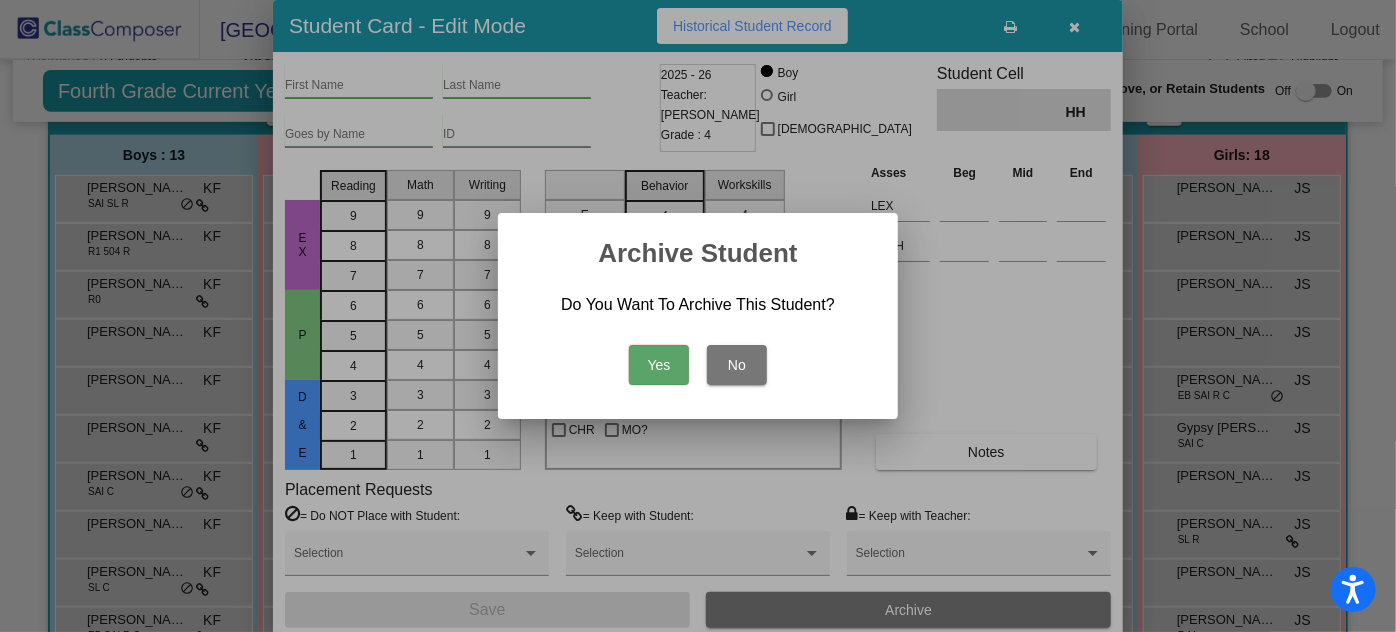 click on "Yes" at bounding box center (659, 365) 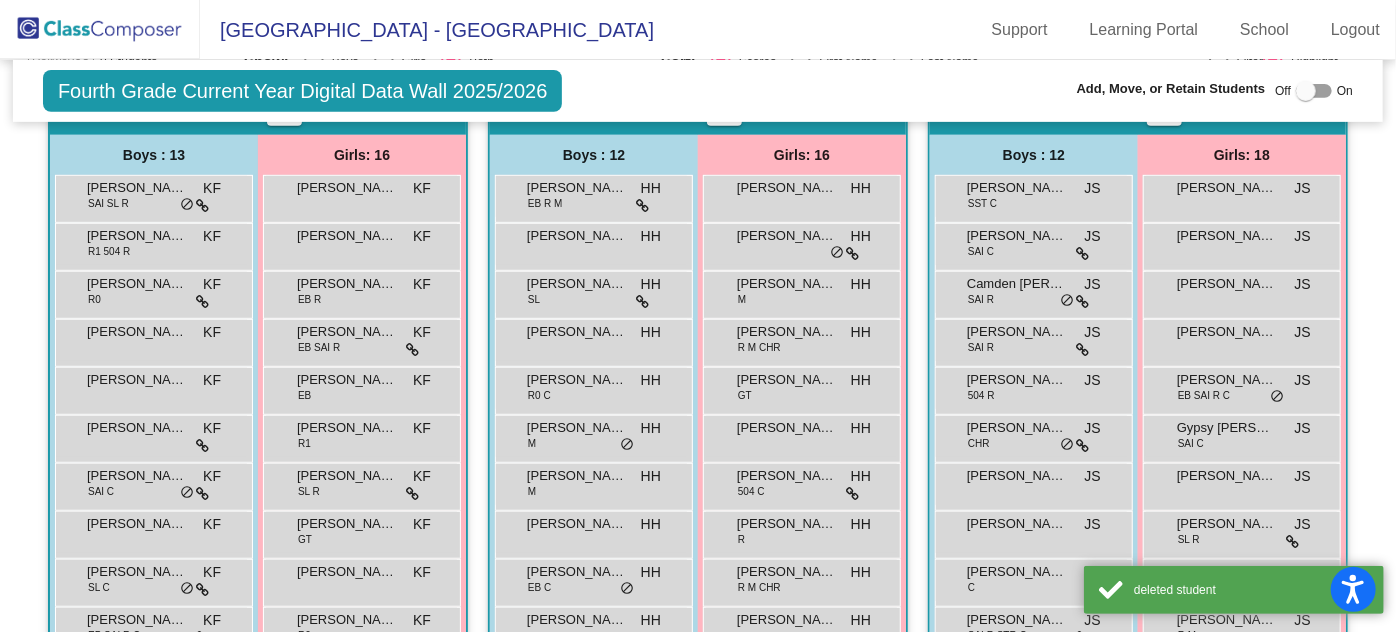 click 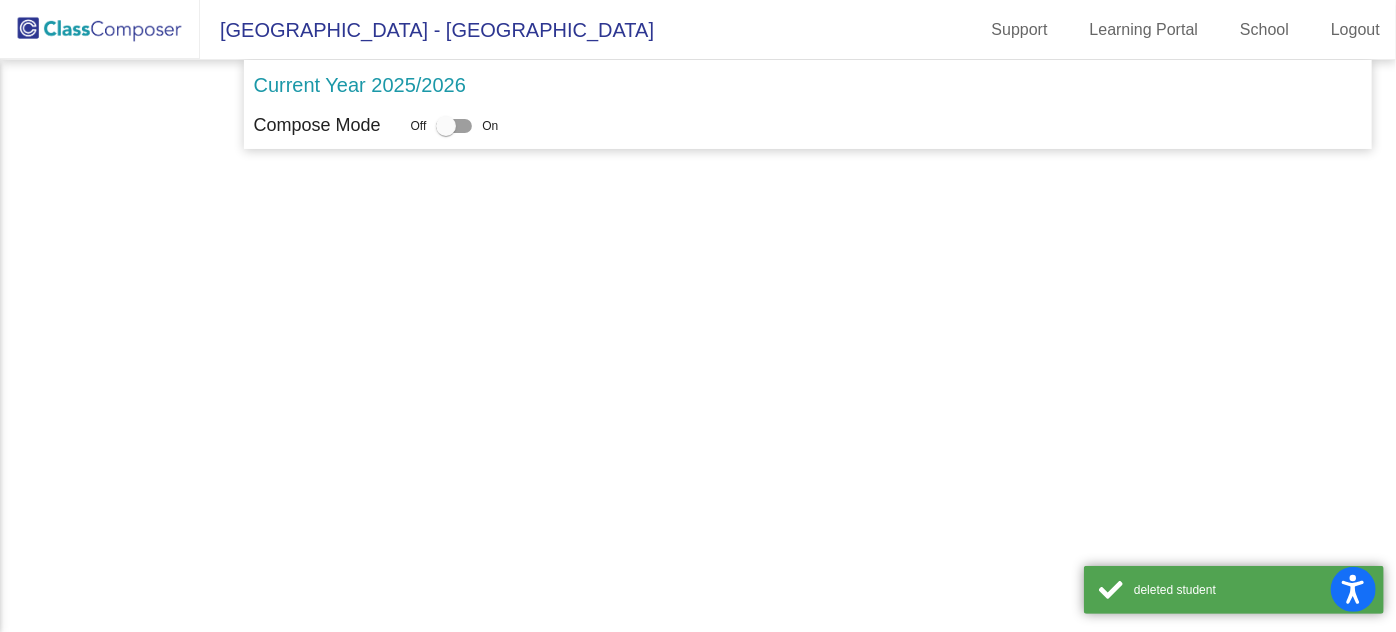 scroll, scrollTop: 0, scrollLeft: 0, axis: both 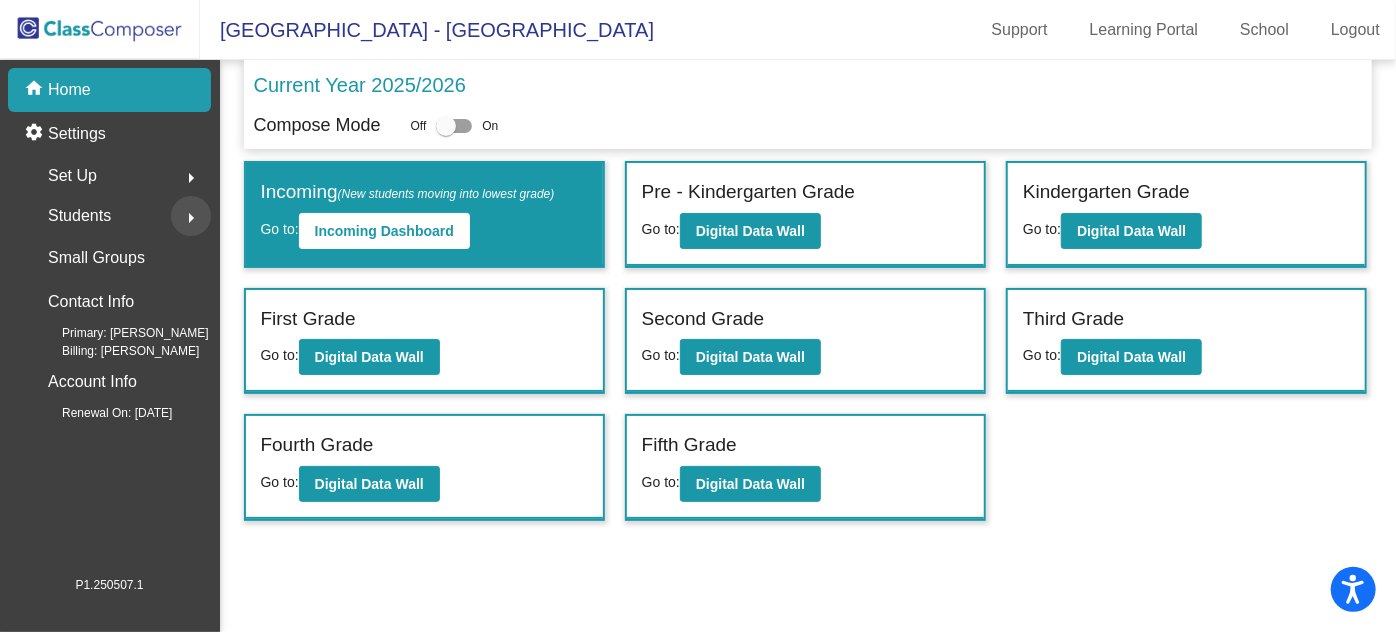 click on "arrow_right" 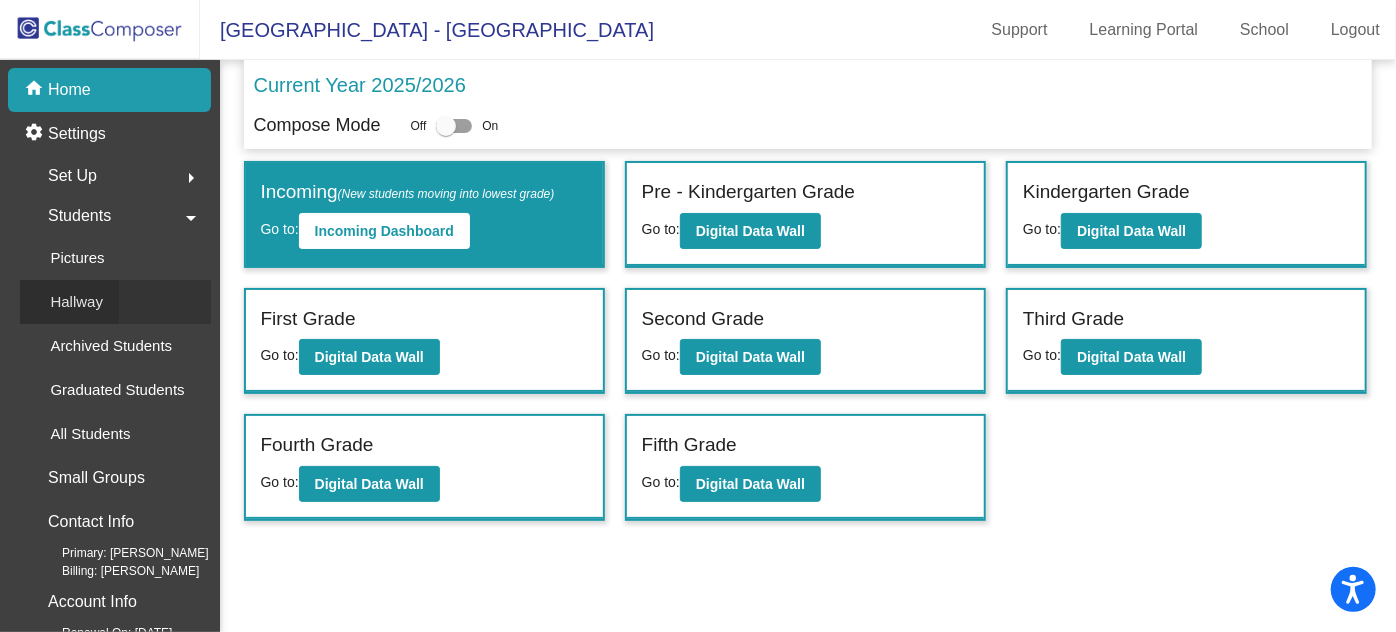click on "Hallway" 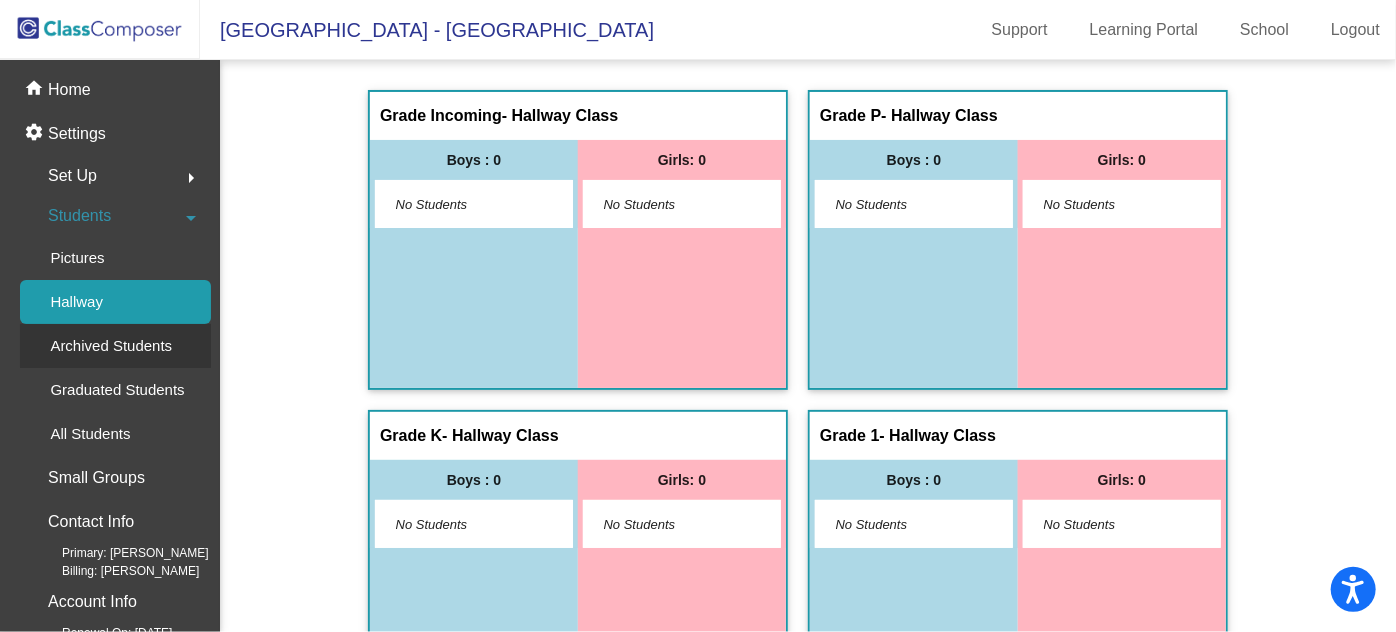 click on "Archived Students" 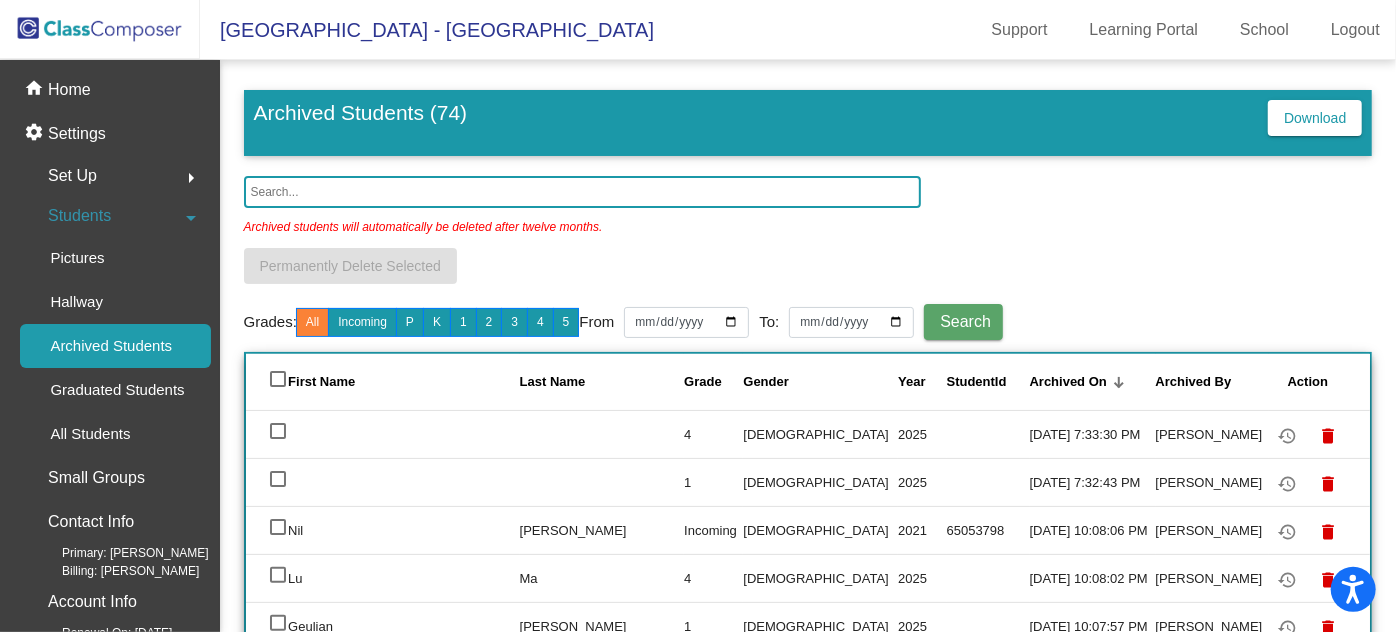 click at bounding box center (278, 431) 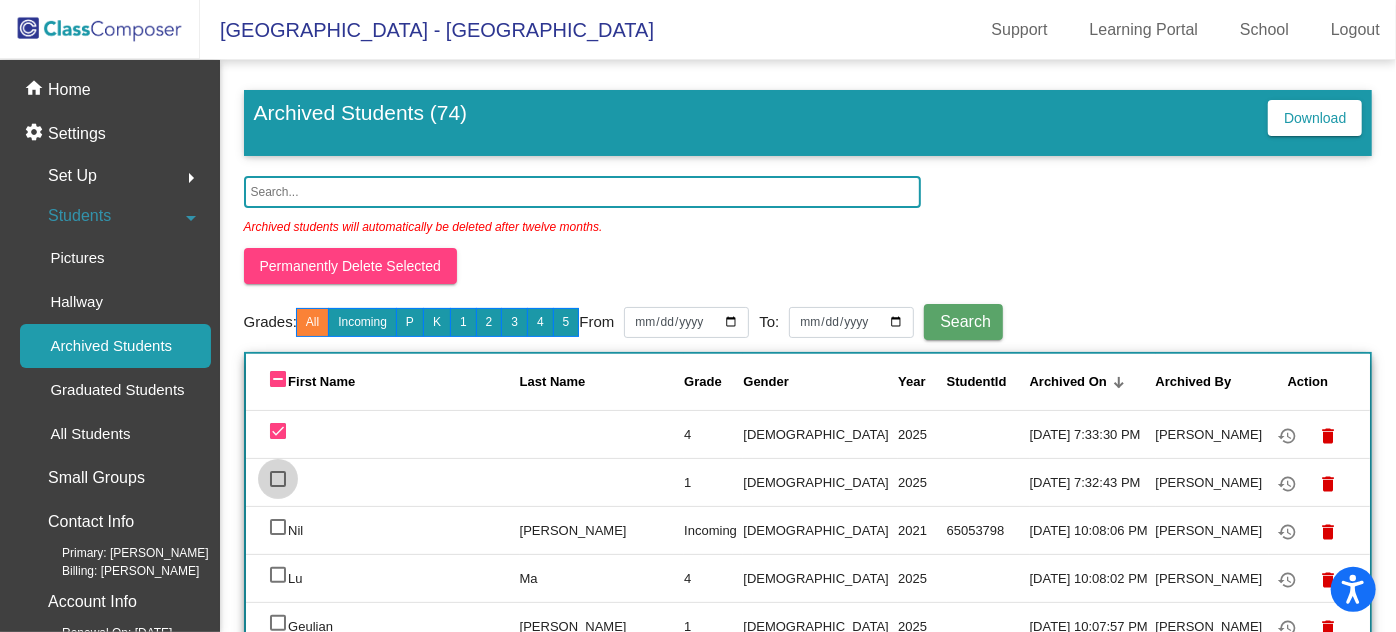 click at bounding box center [278, 479] 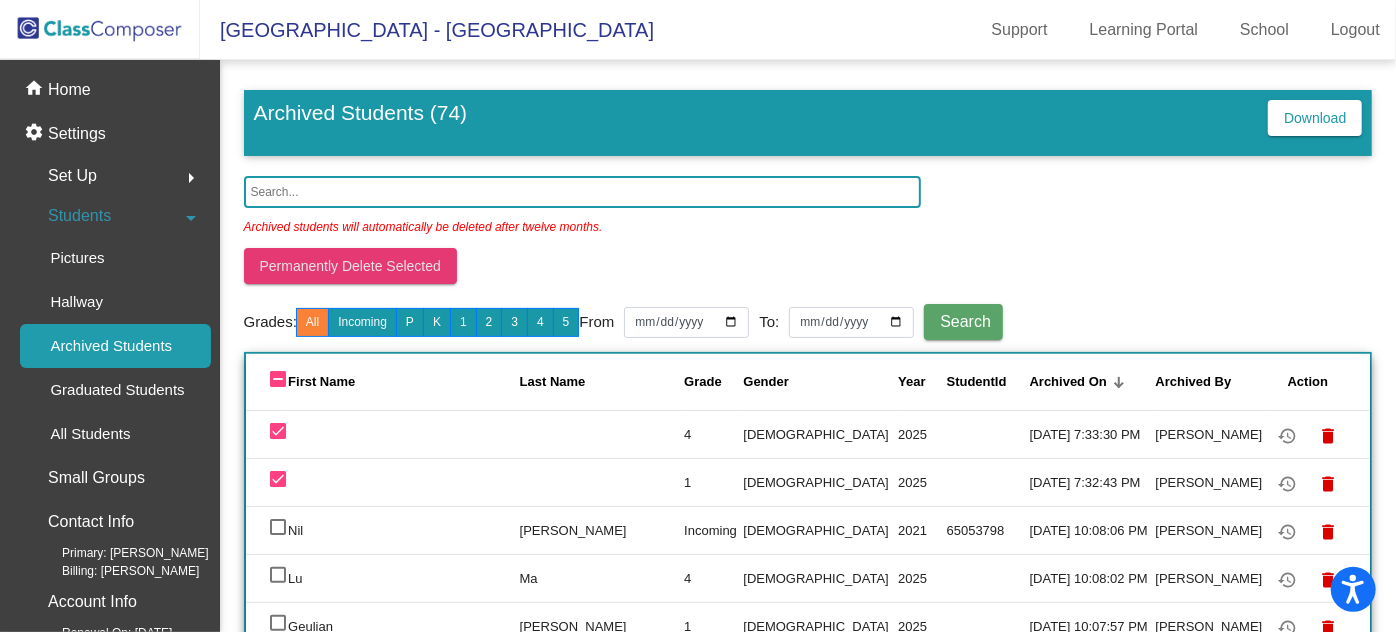 click on "Permanently Delete Selected" 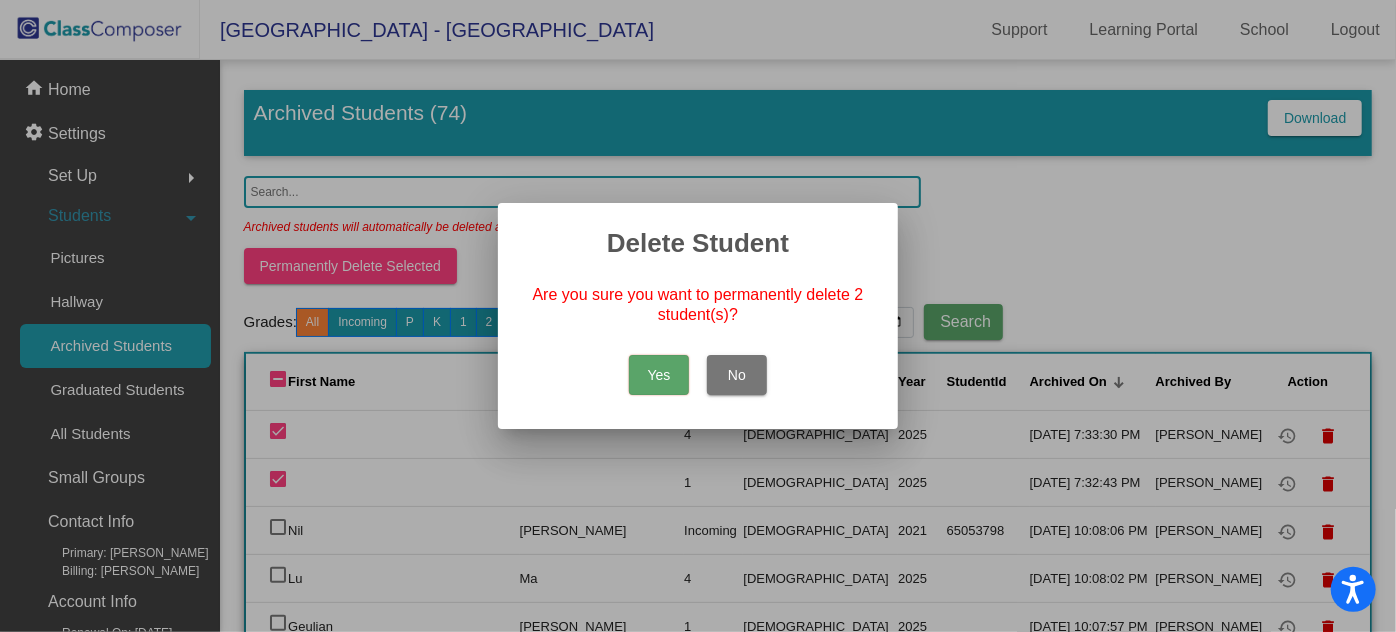 click on "Yes" at bounding box center [659, 375] 